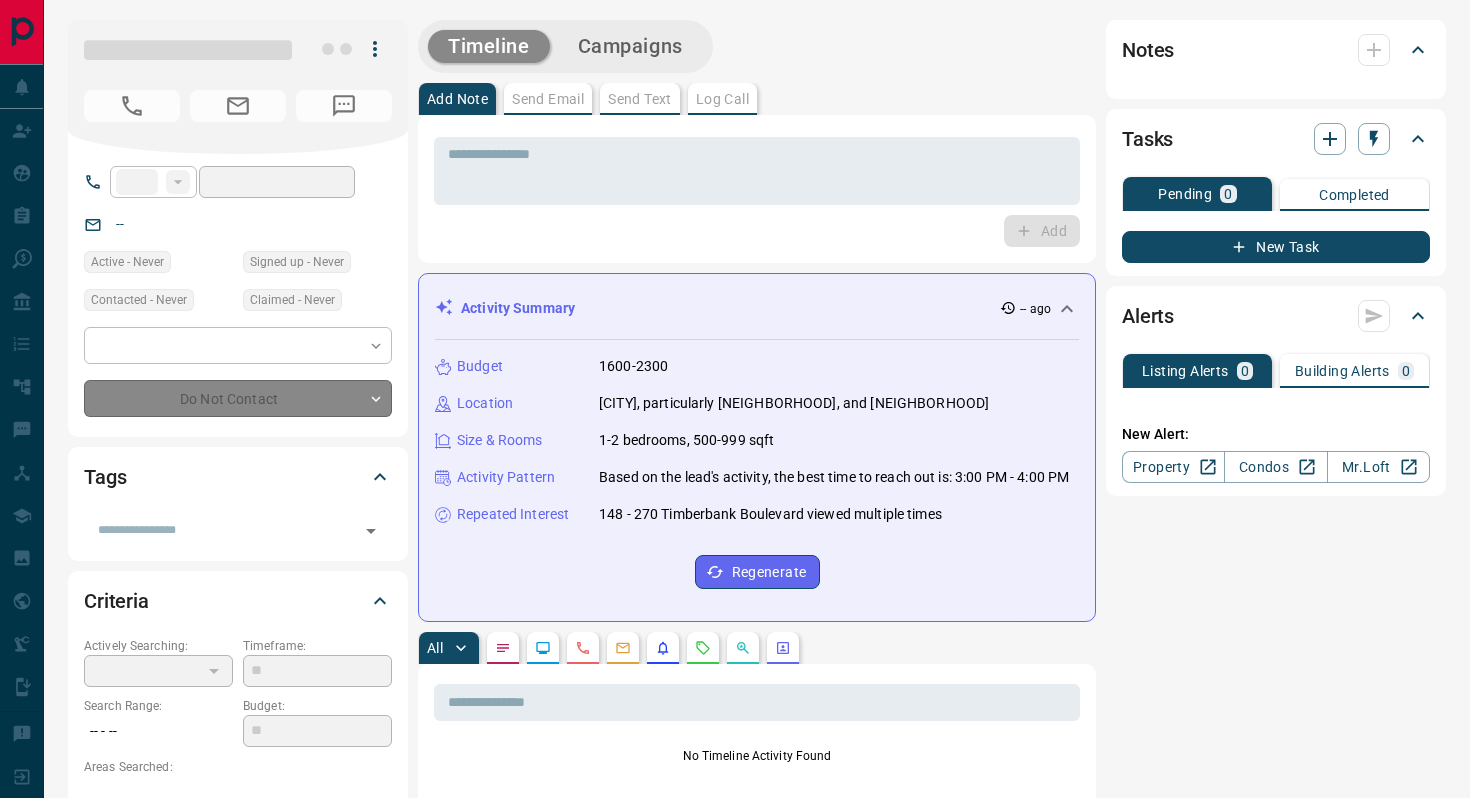 scroll, scrollTop: 0, scrollLeft: 0, axis: both 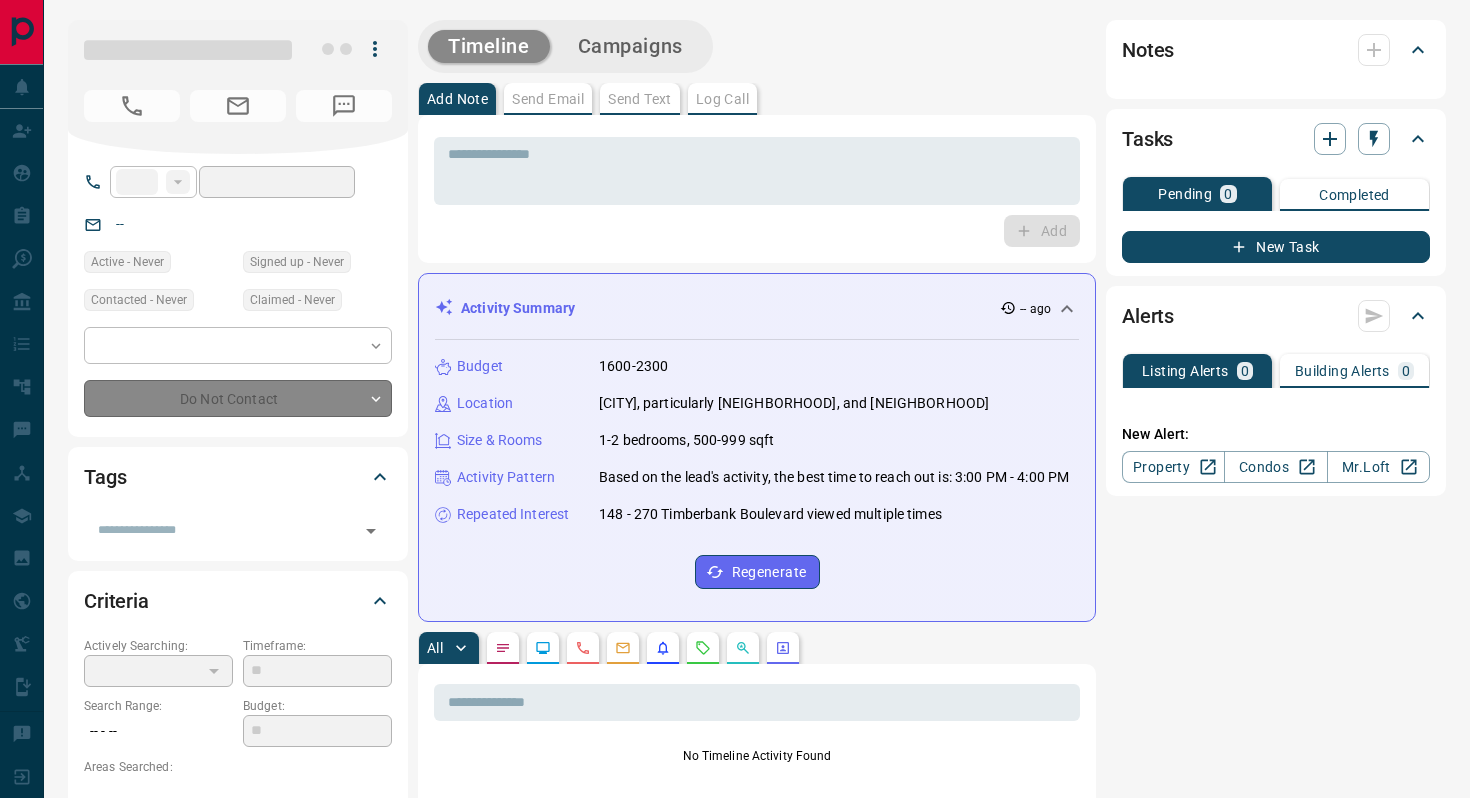 type on "**" 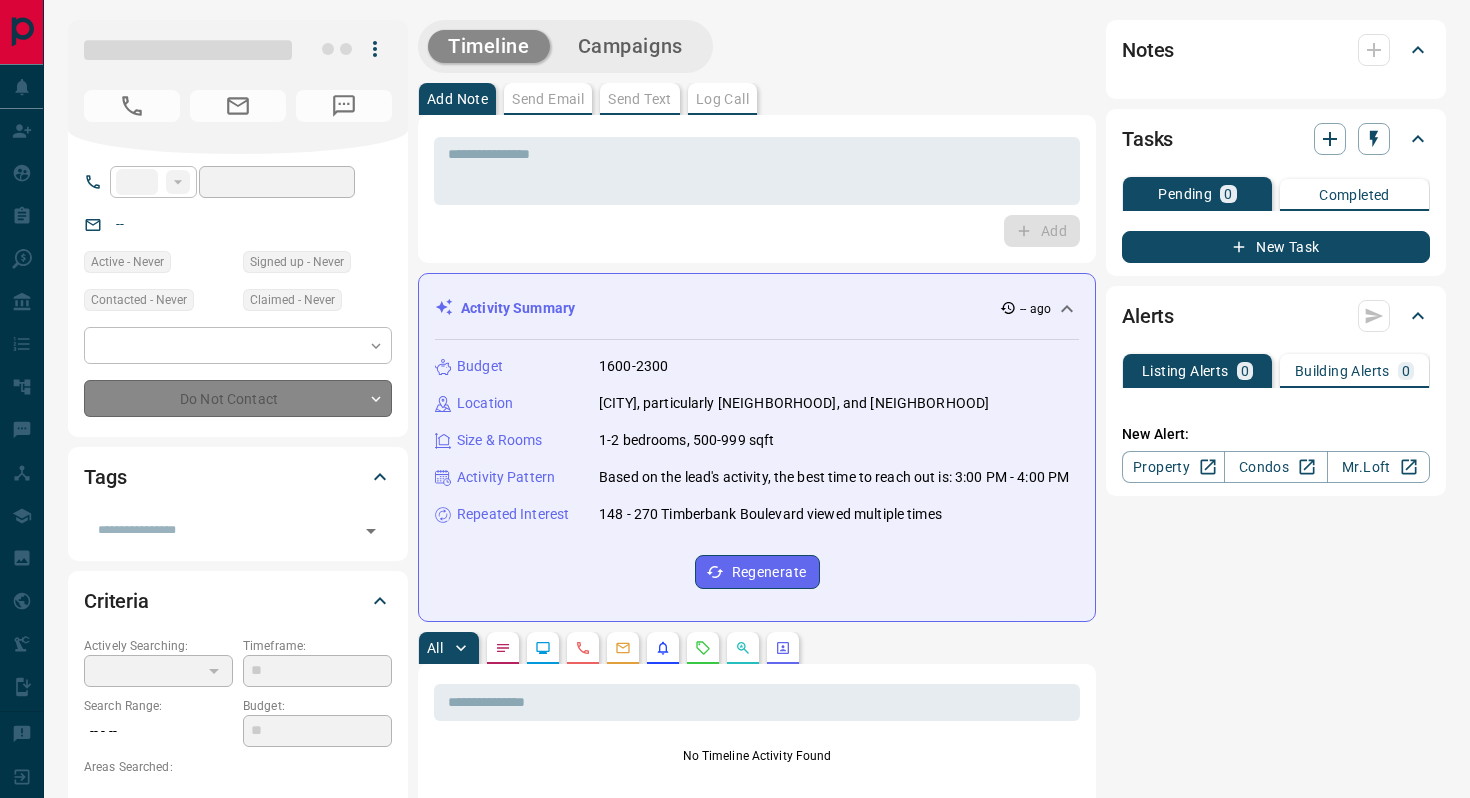 type on "**********" 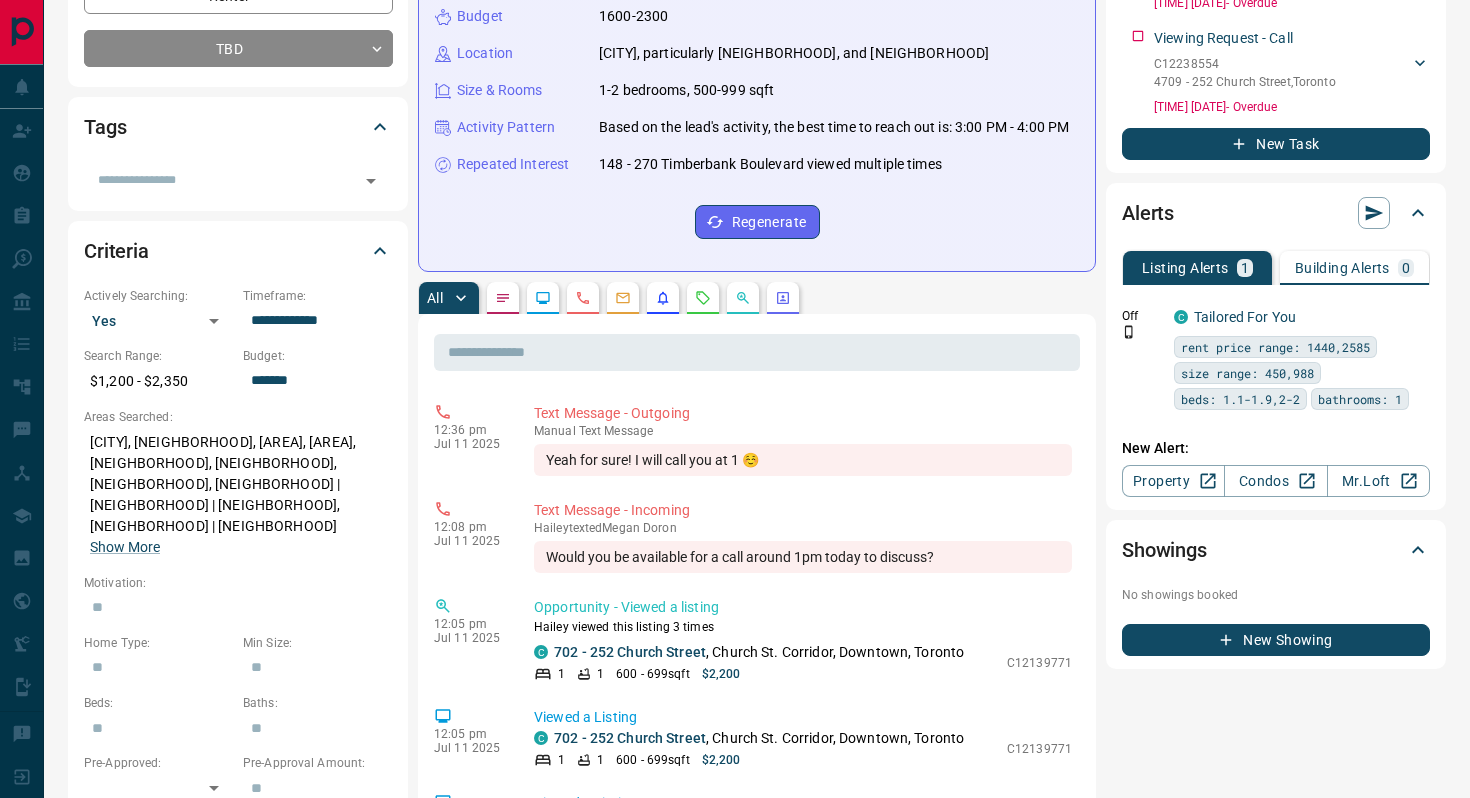 scroll, scrollTop: 519, scrollLeft: 0, axis: vertical 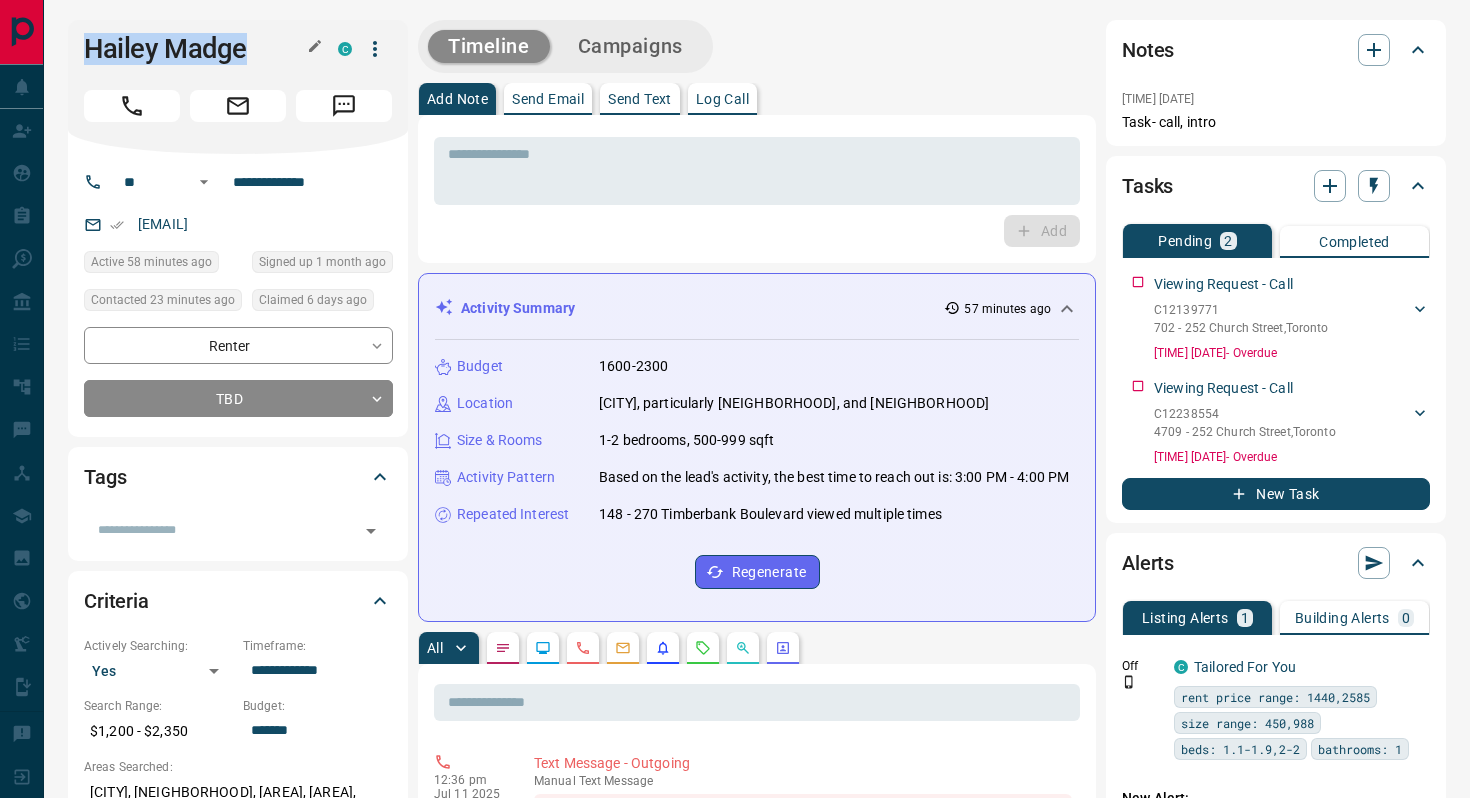 drag, startPoint x: 257, startPoint y: 47, endPoint x: 86, endPoint y: 48, distance: 171.00293 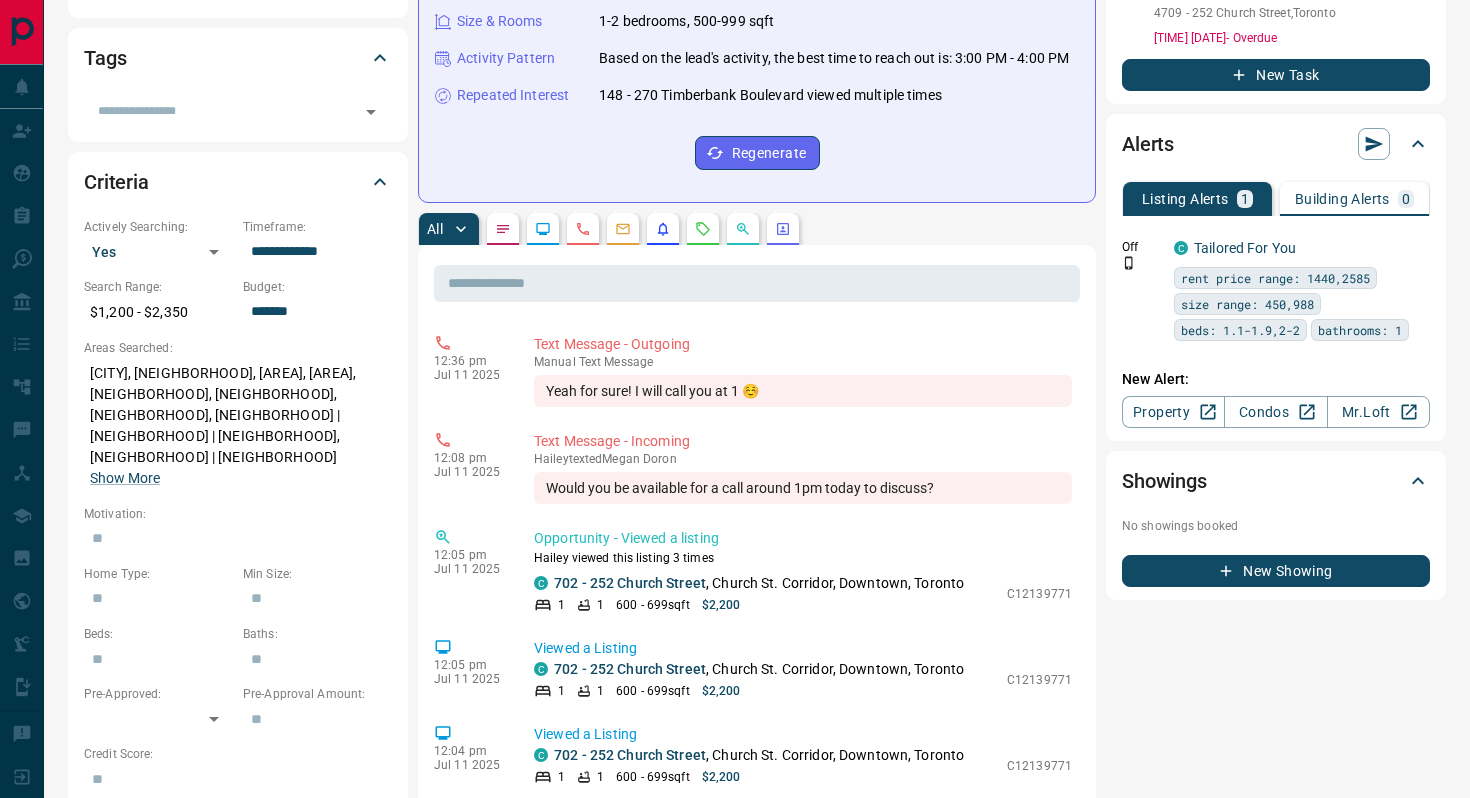scroll, scrollTop: 458, scrollLeft: 0, axis: vertical 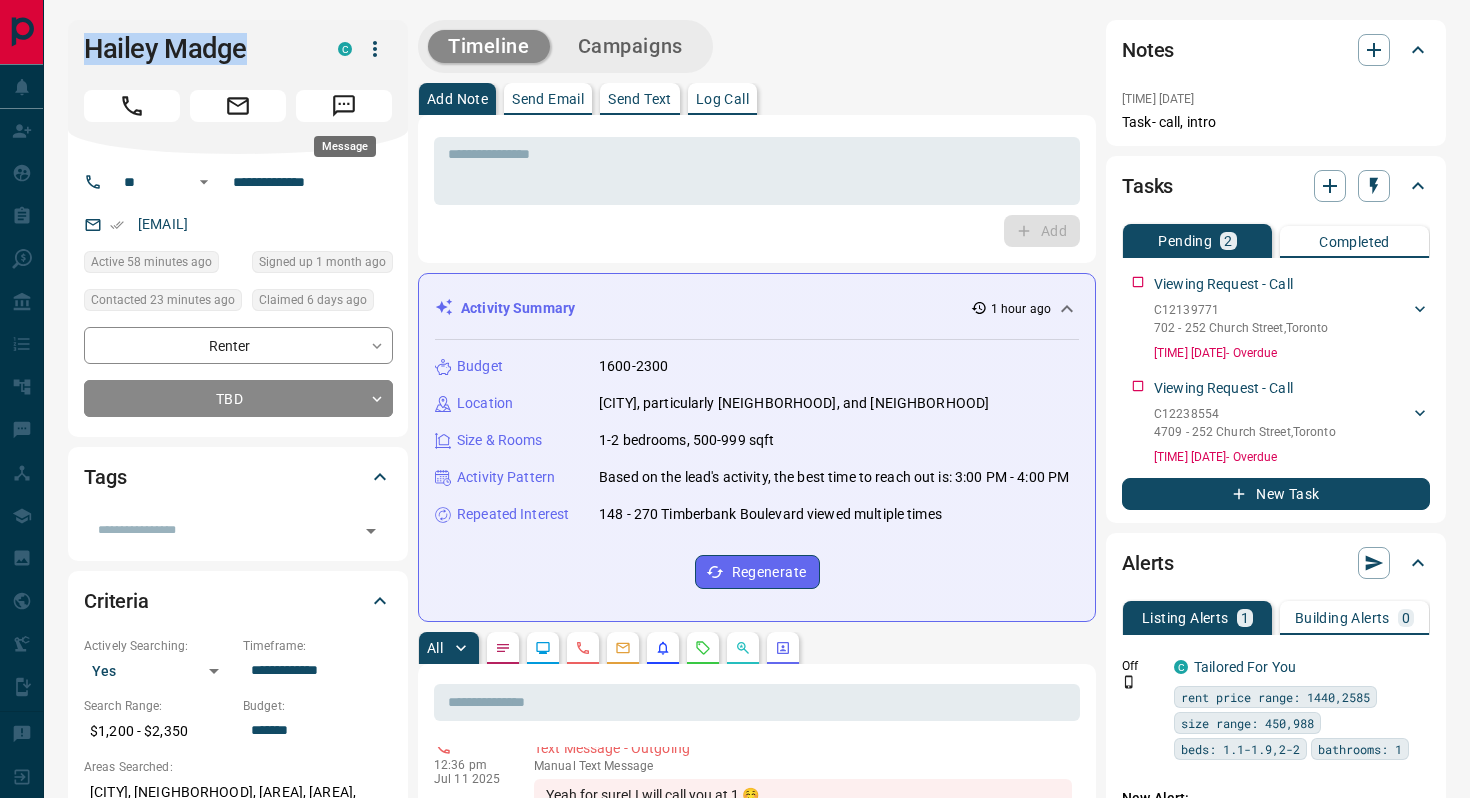 click 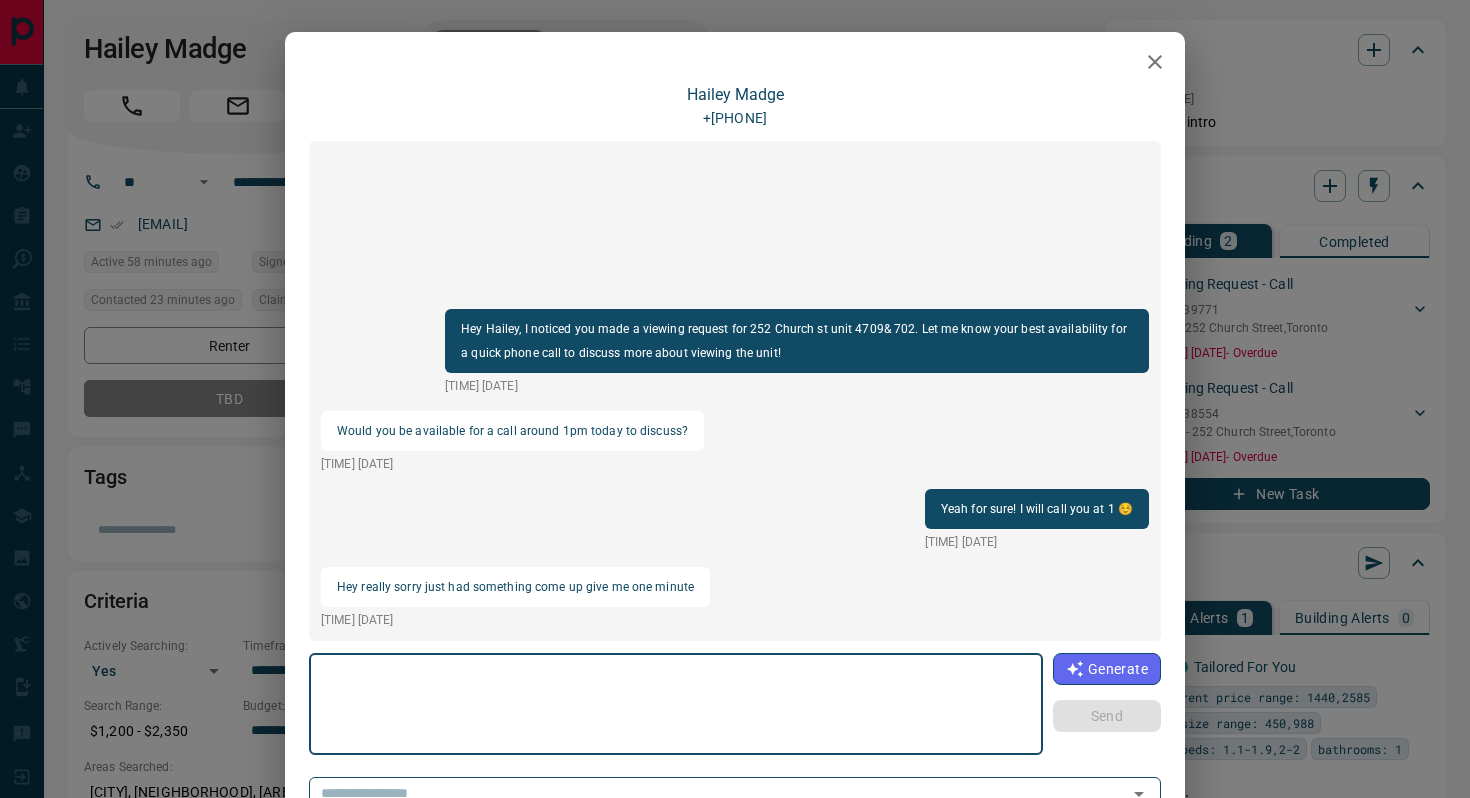 click at bounding box center (676, 704) 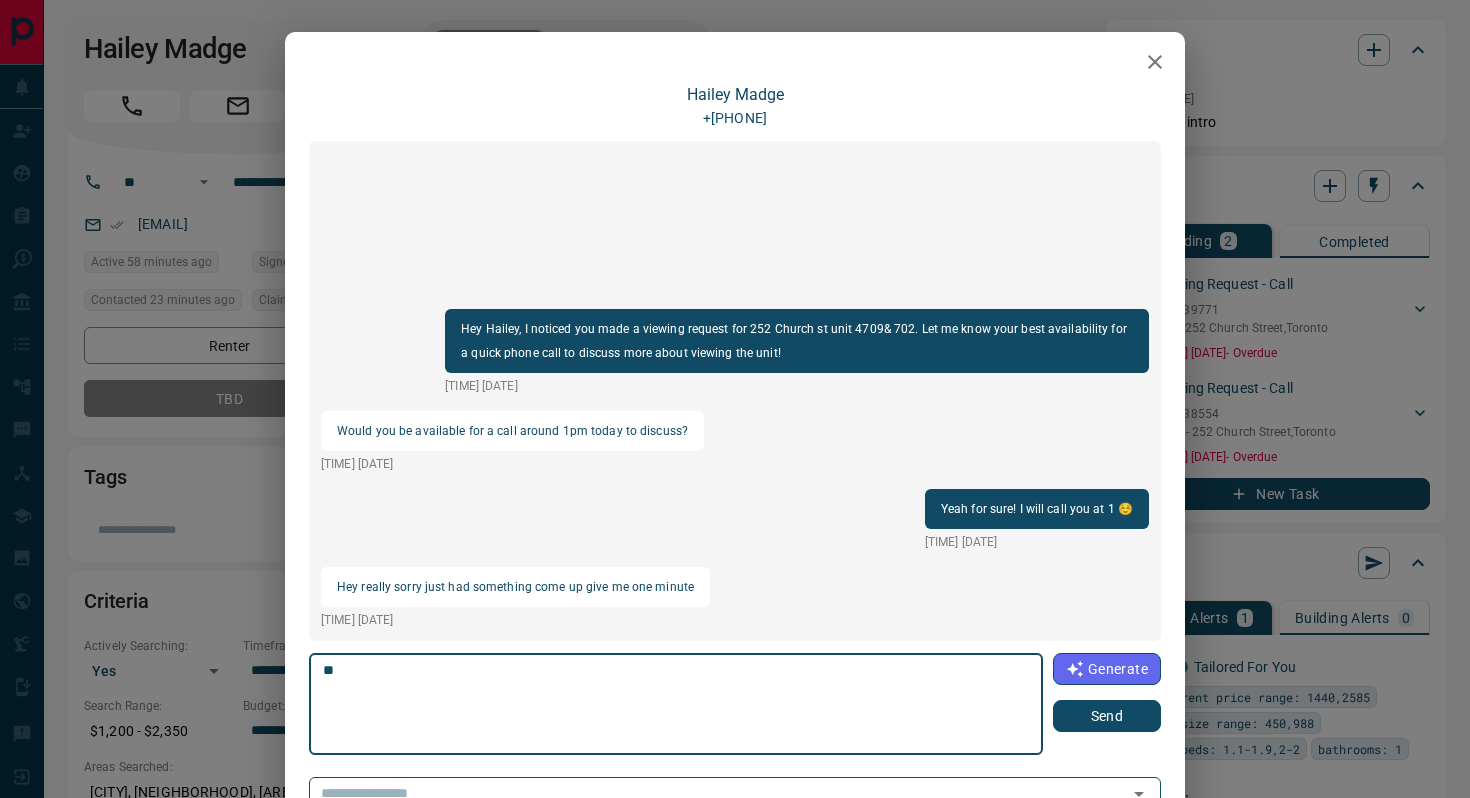 type on "*" 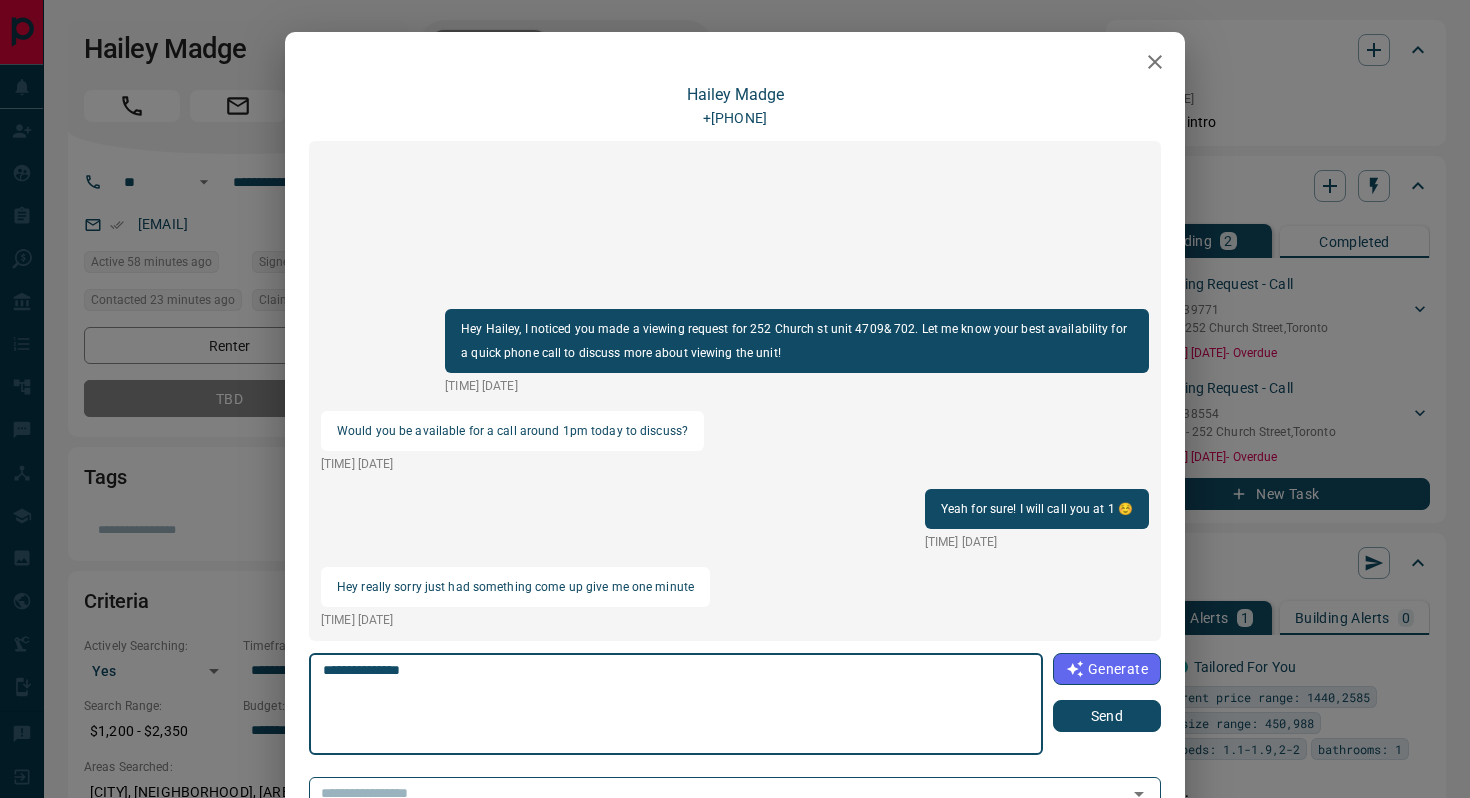 type on "**********" 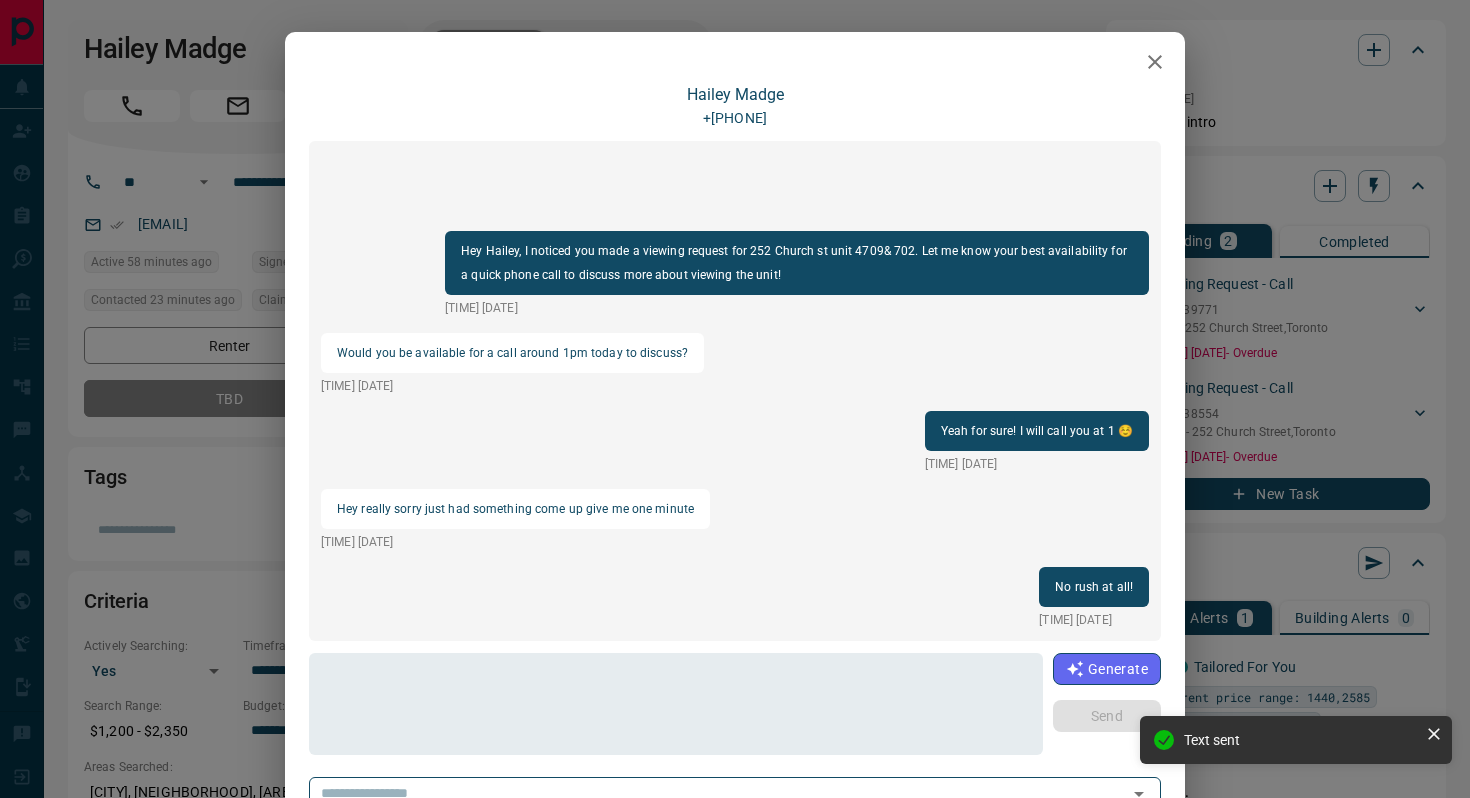scroll, scrollTop: 15, scrollLeft: 0, axis: vertical 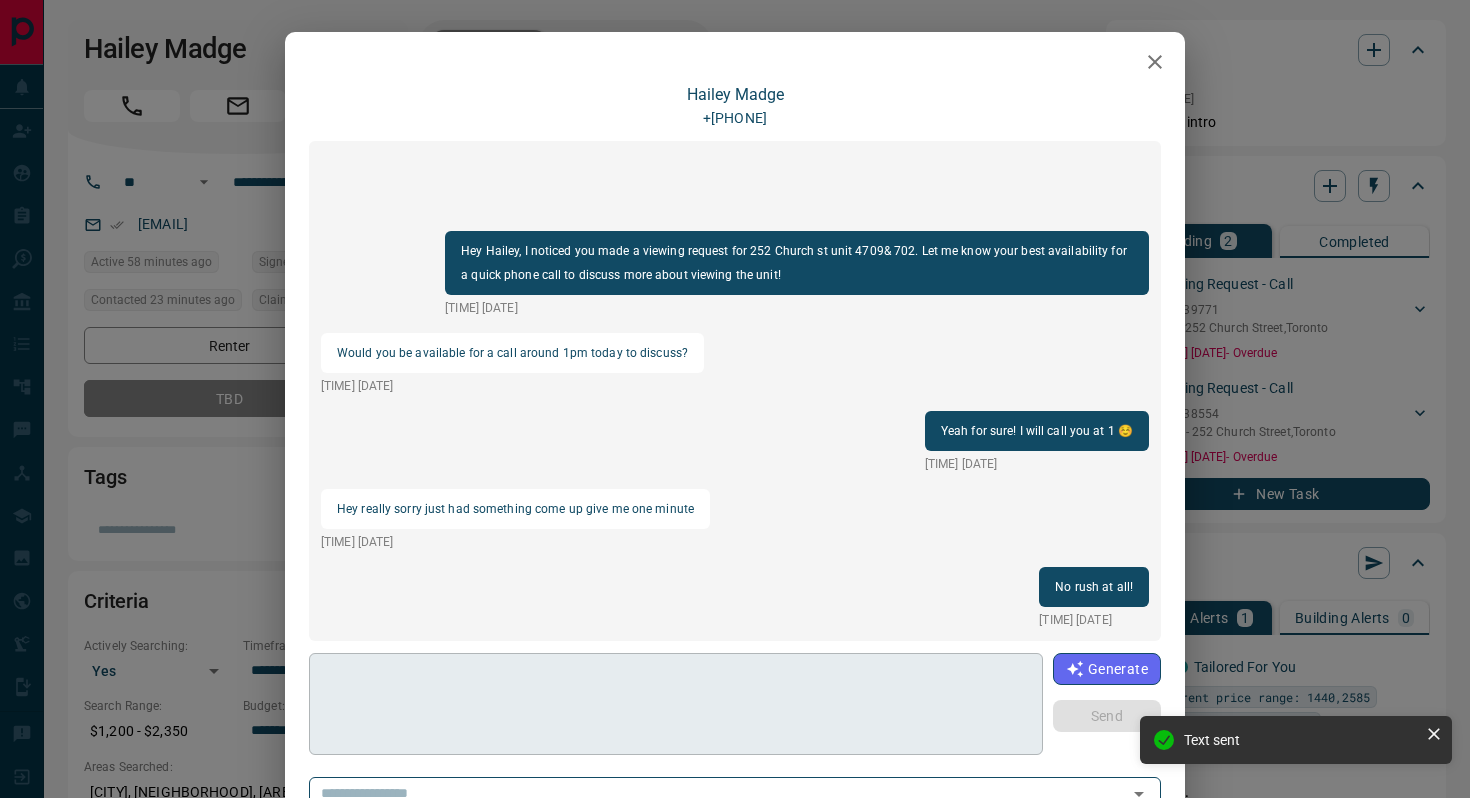 click at bounding box center (675, 704) 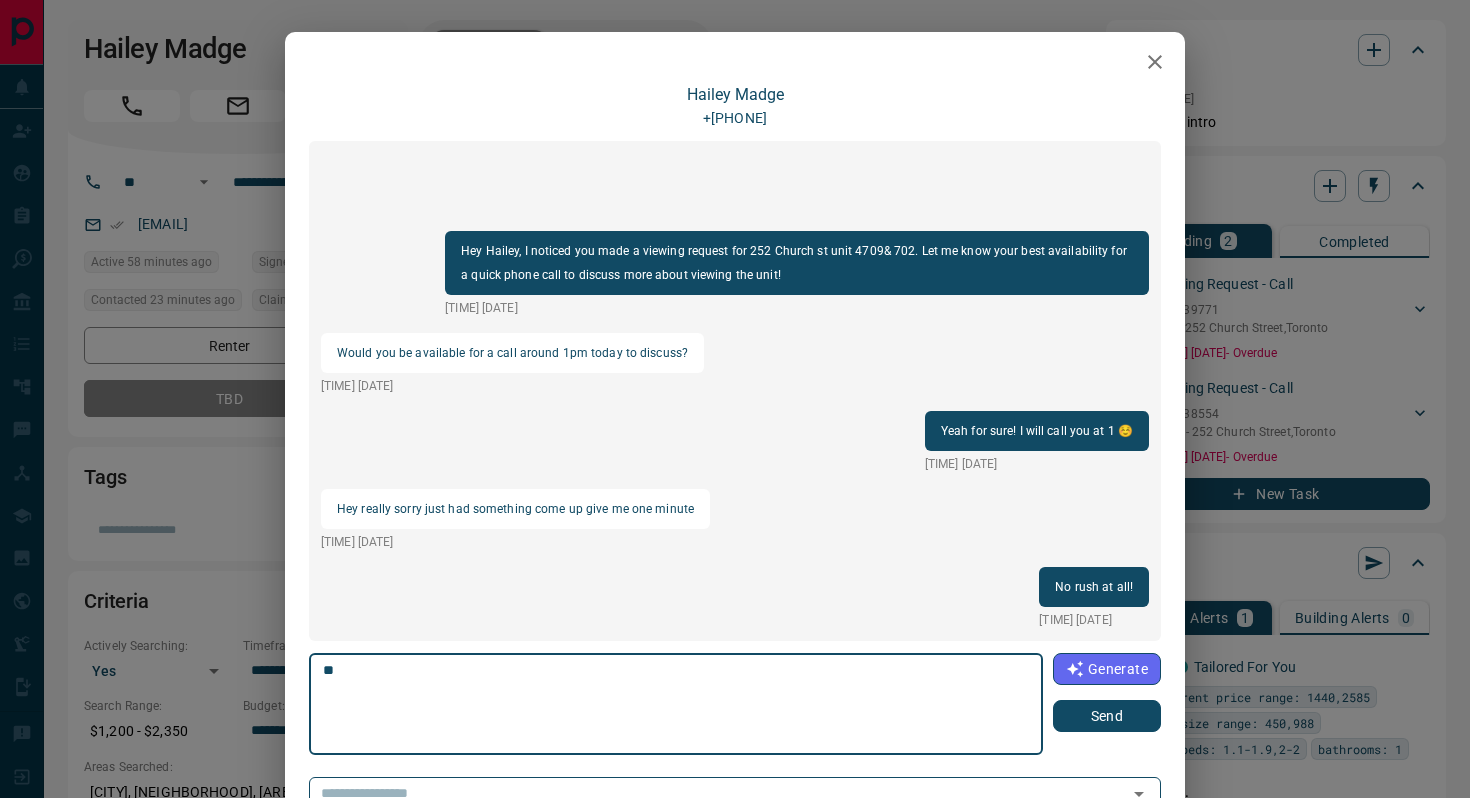 type on "*" 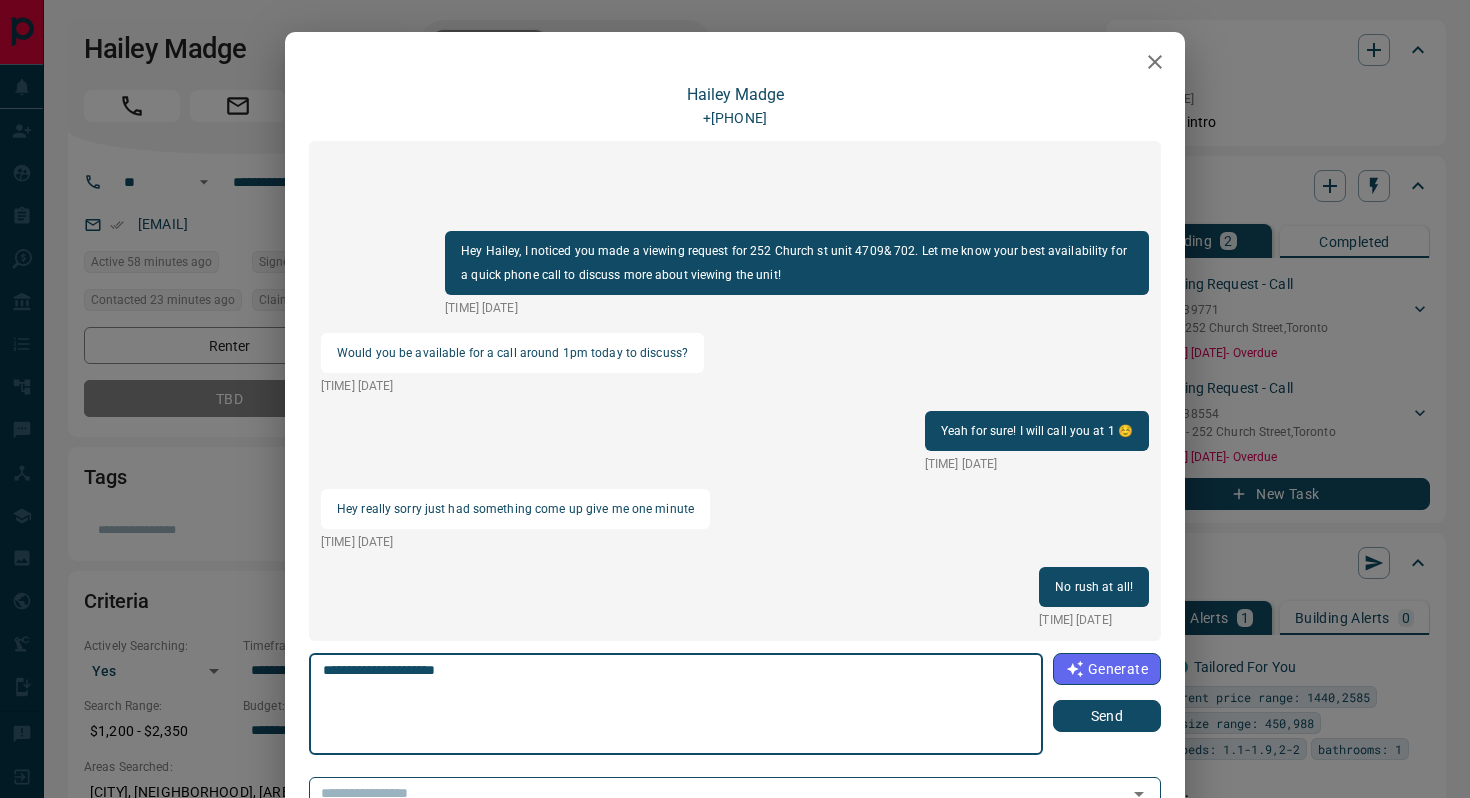 type on "**********" 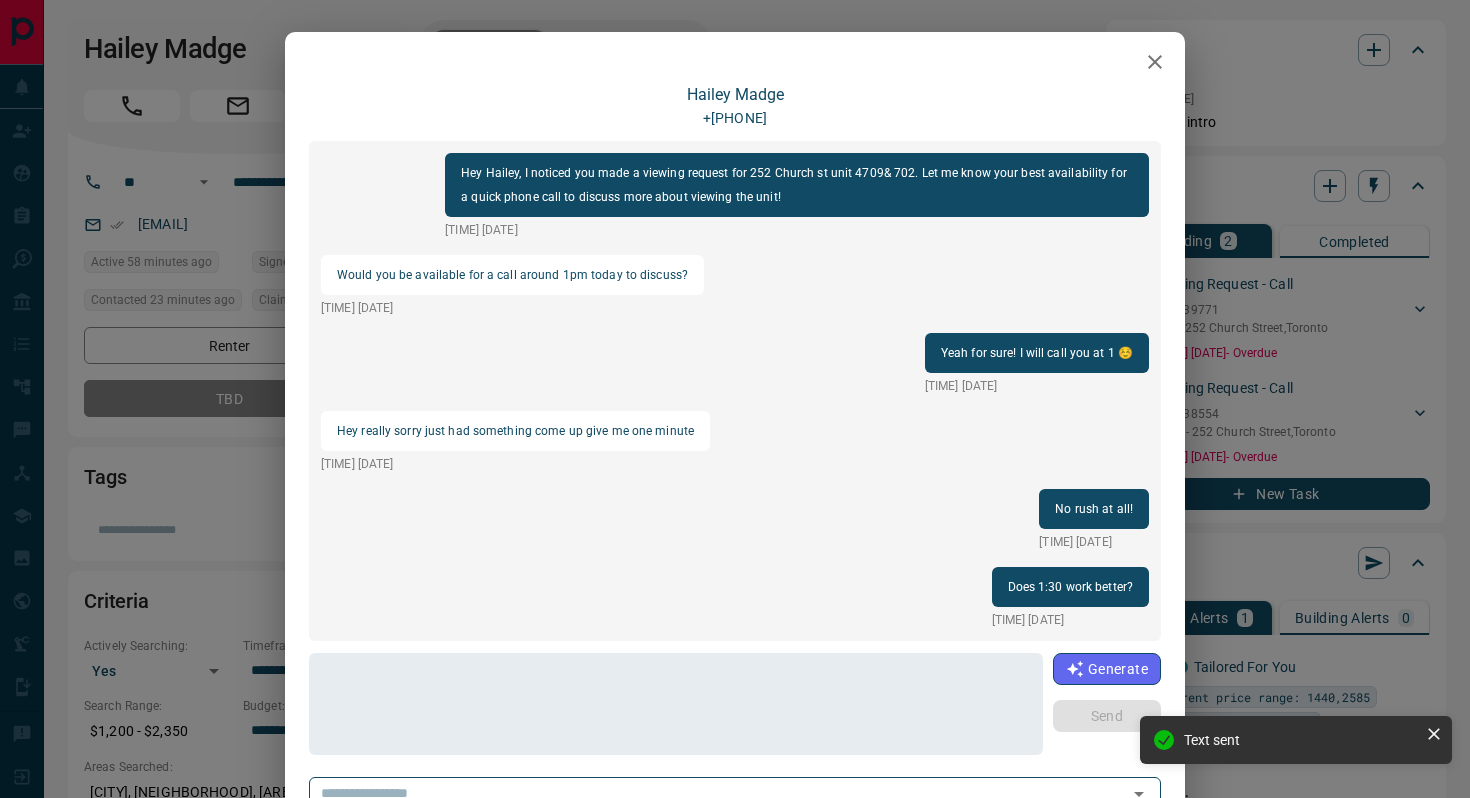 scroll, scrollTop: 15, scrollLeft: 0, axis: vertical 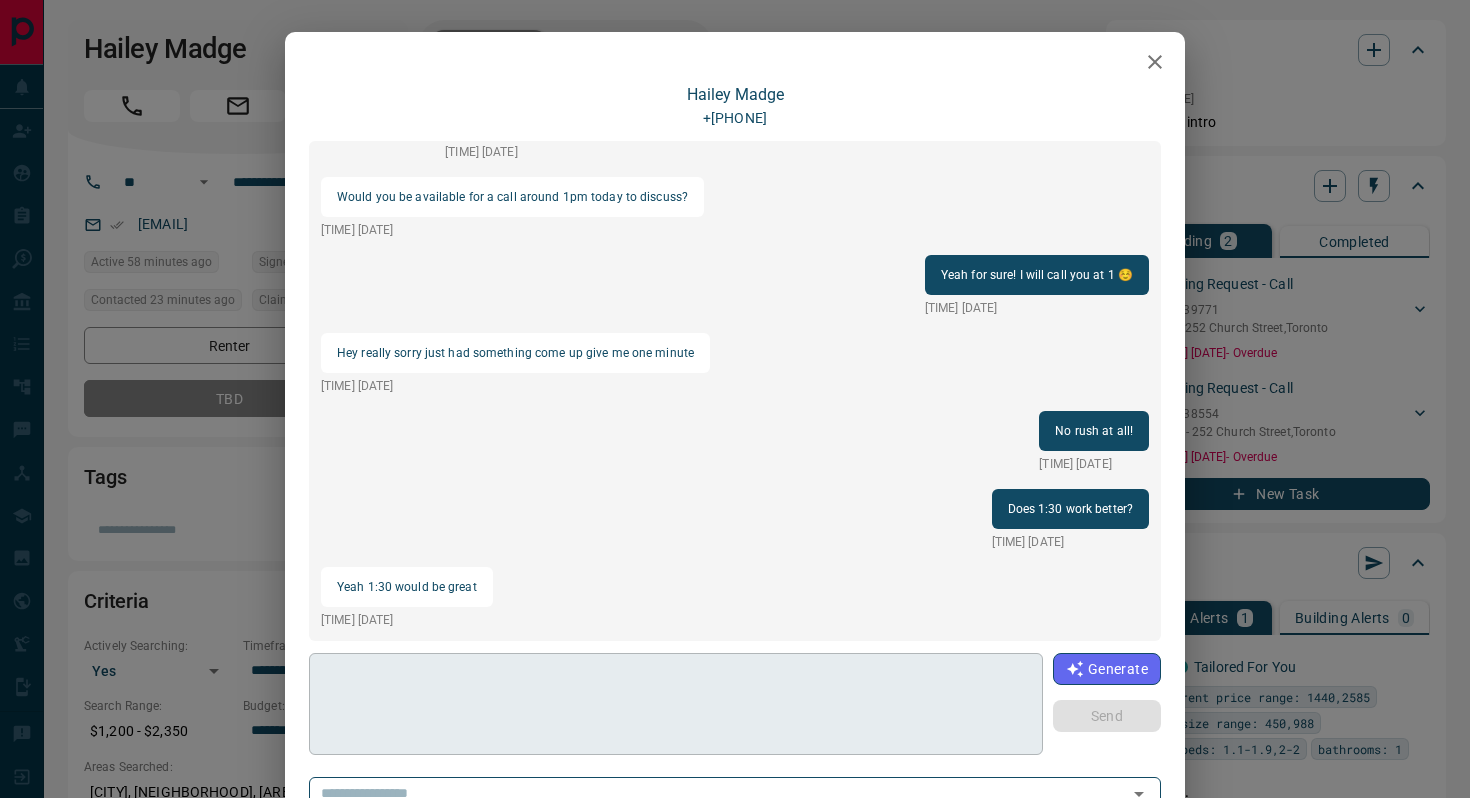click at bounding box center (675, 704) 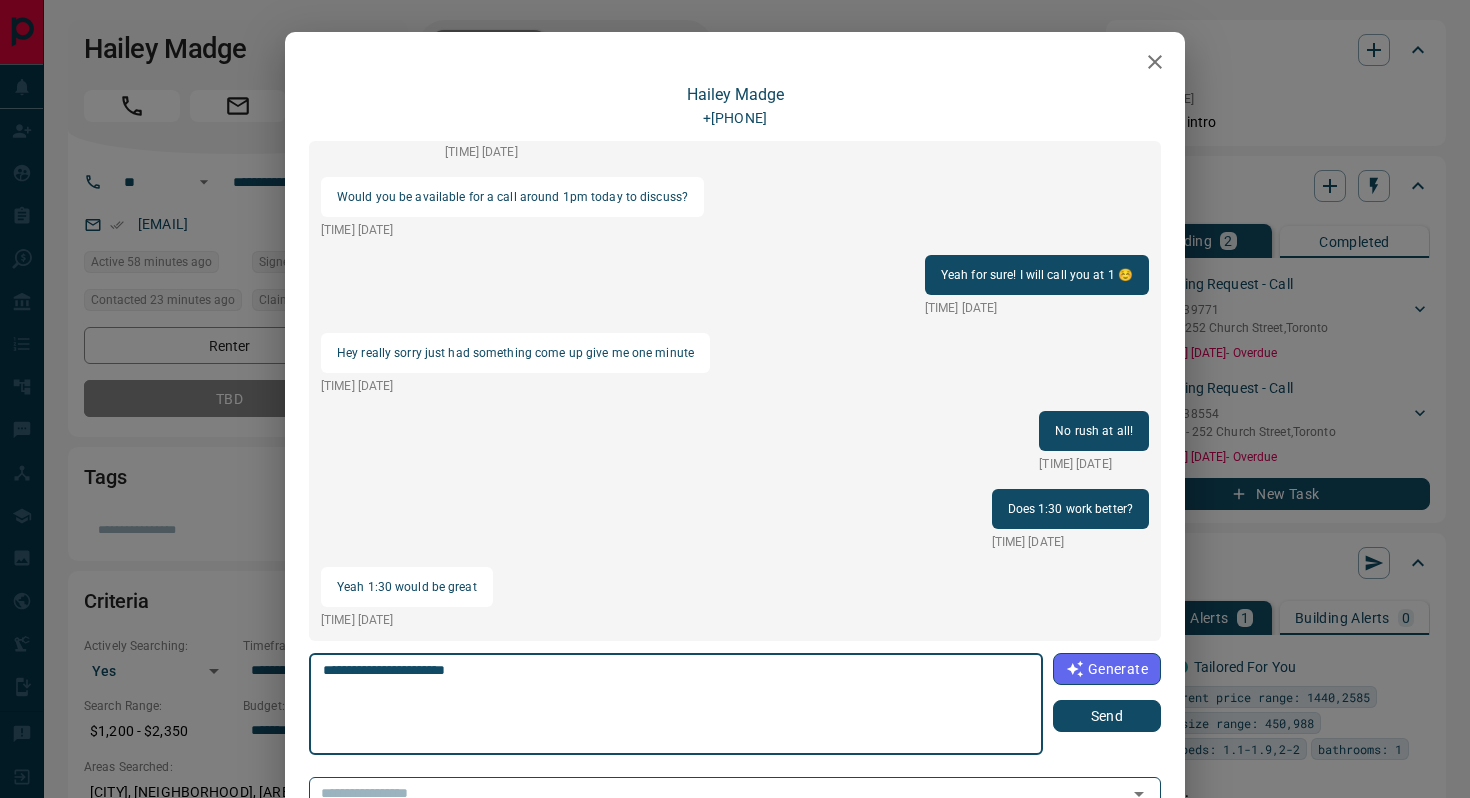 type on "**********" 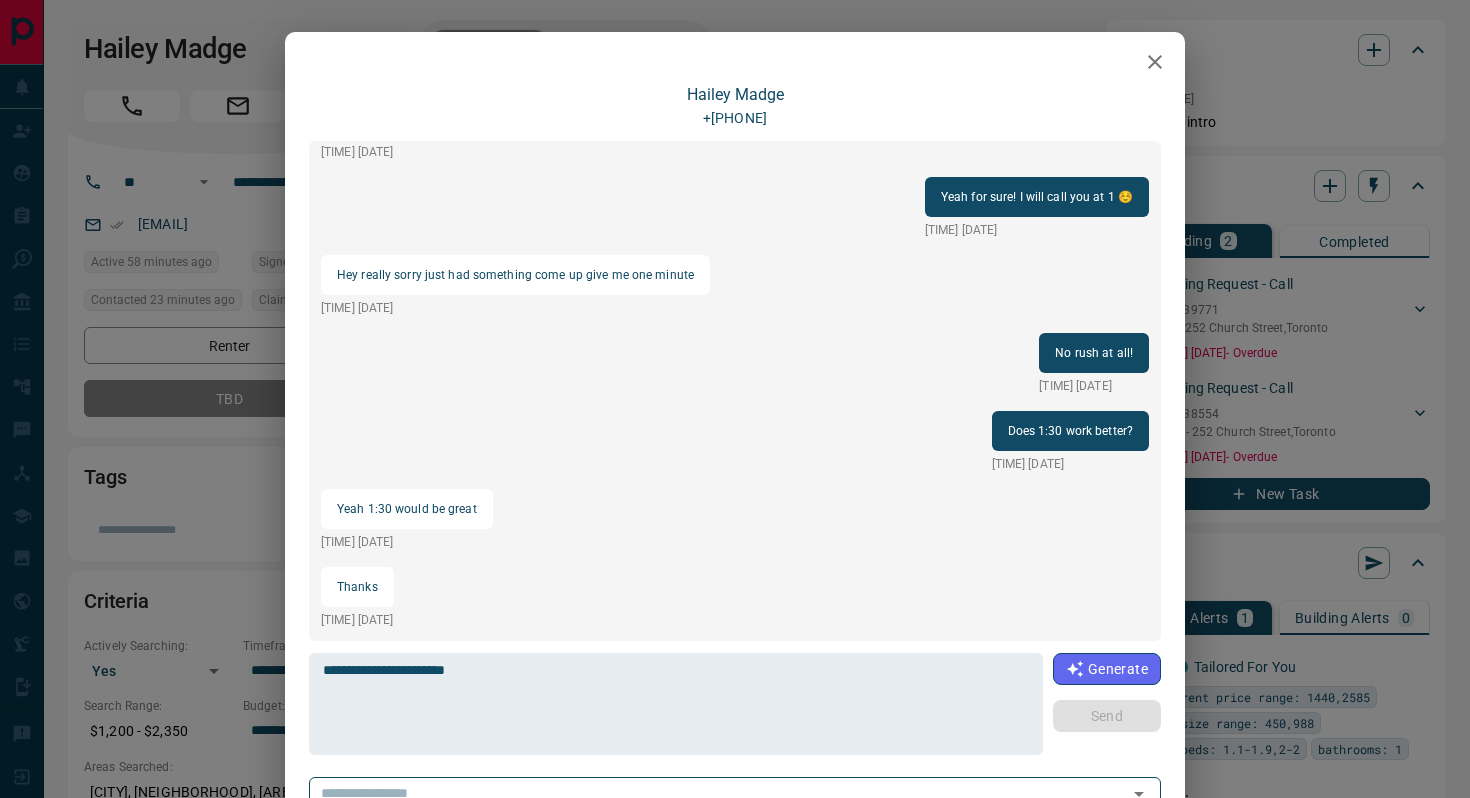 type 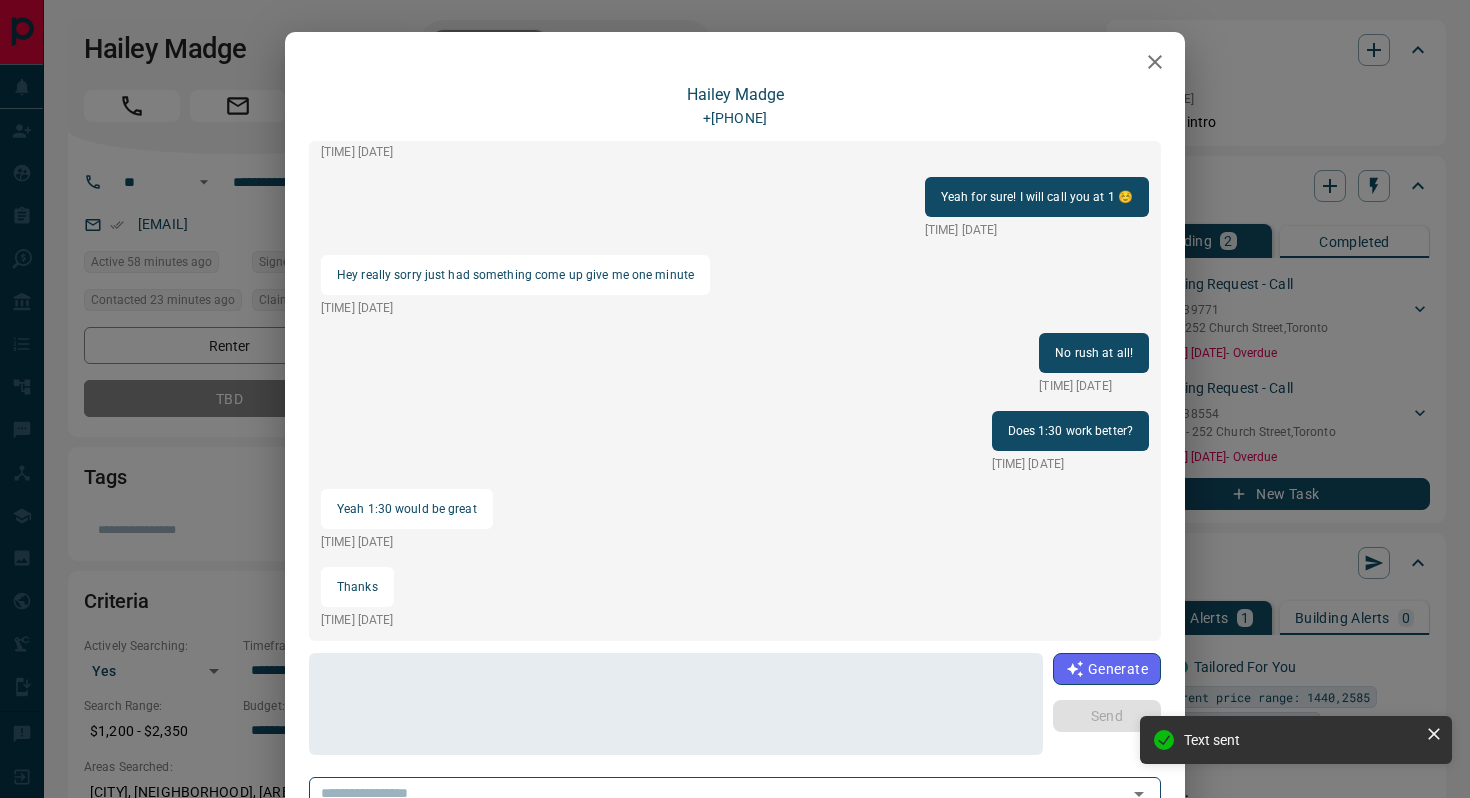 scroll, scrollTop: 234, scrollLeft: 0, axis: vertical 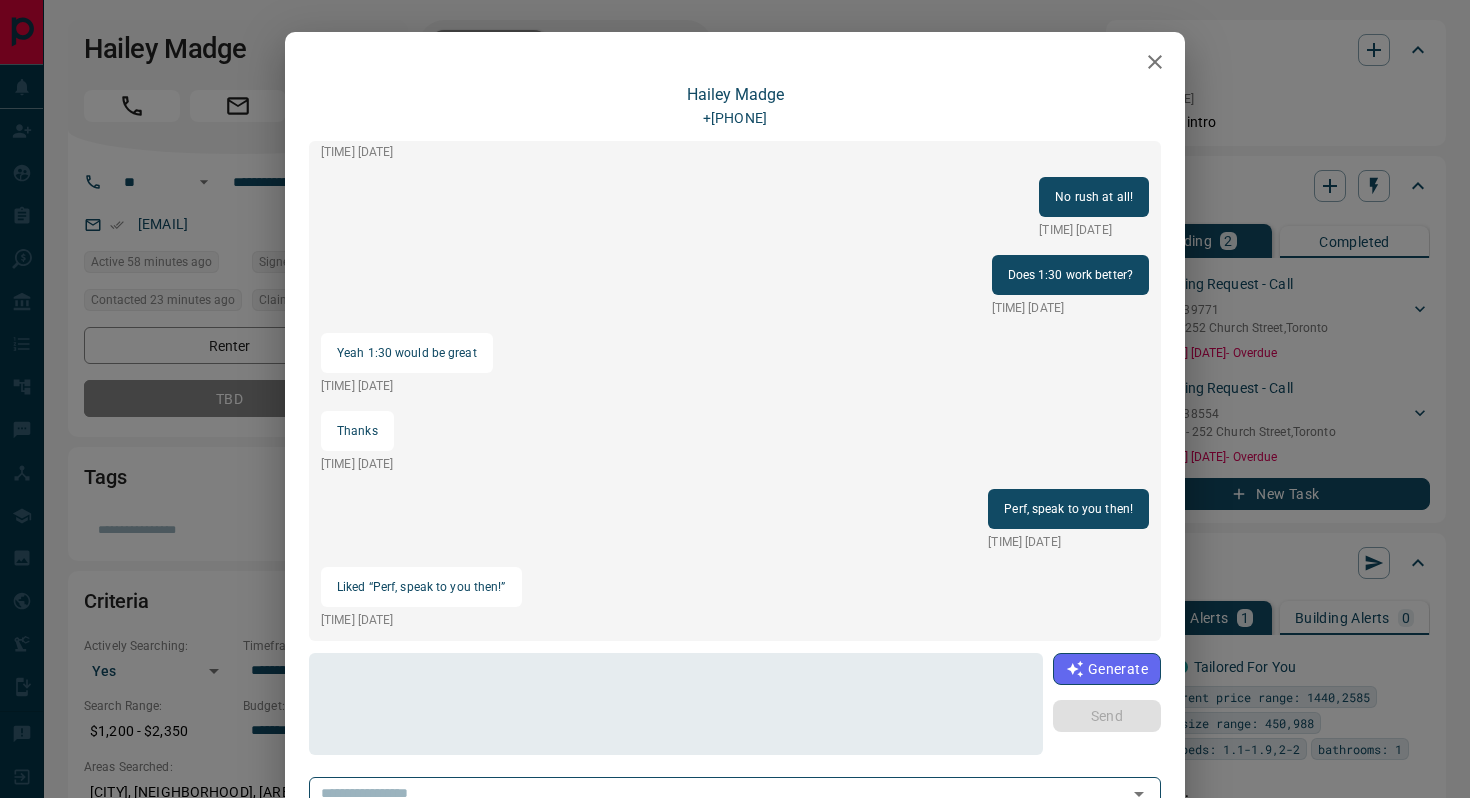 click 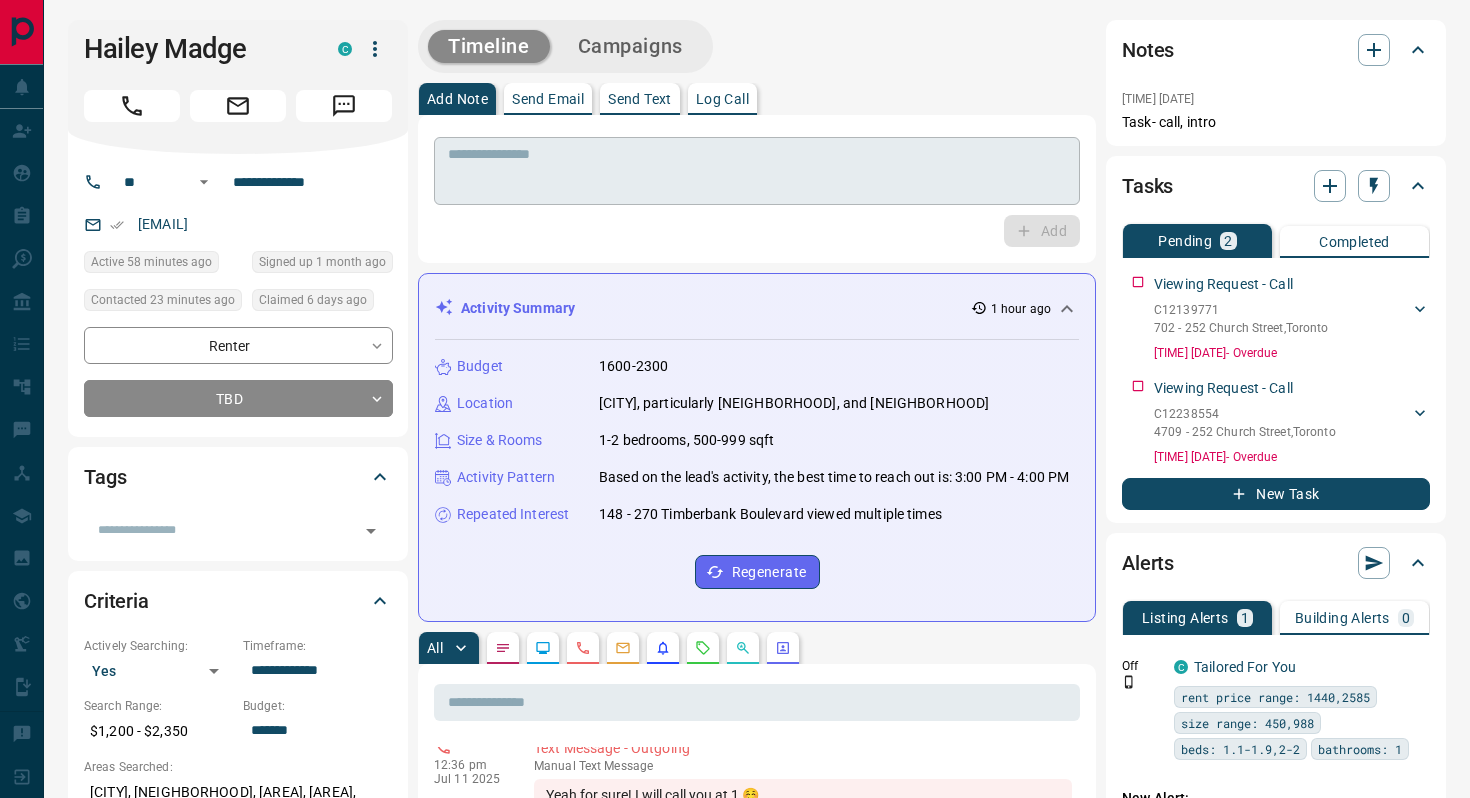 click at bounding box center [757, 171] 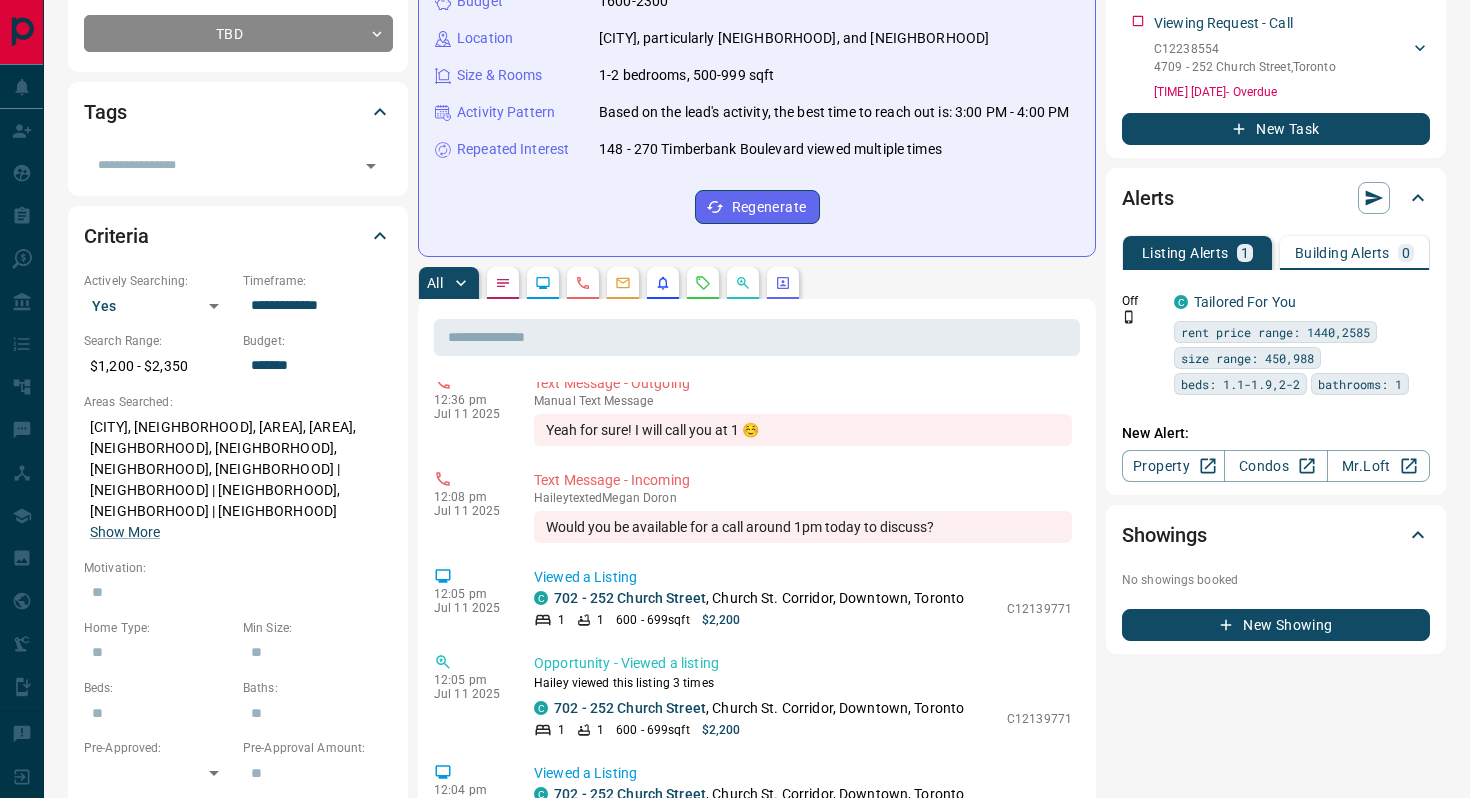 scroll, scrollTop: 0, scrollLeft: 0, axis: both 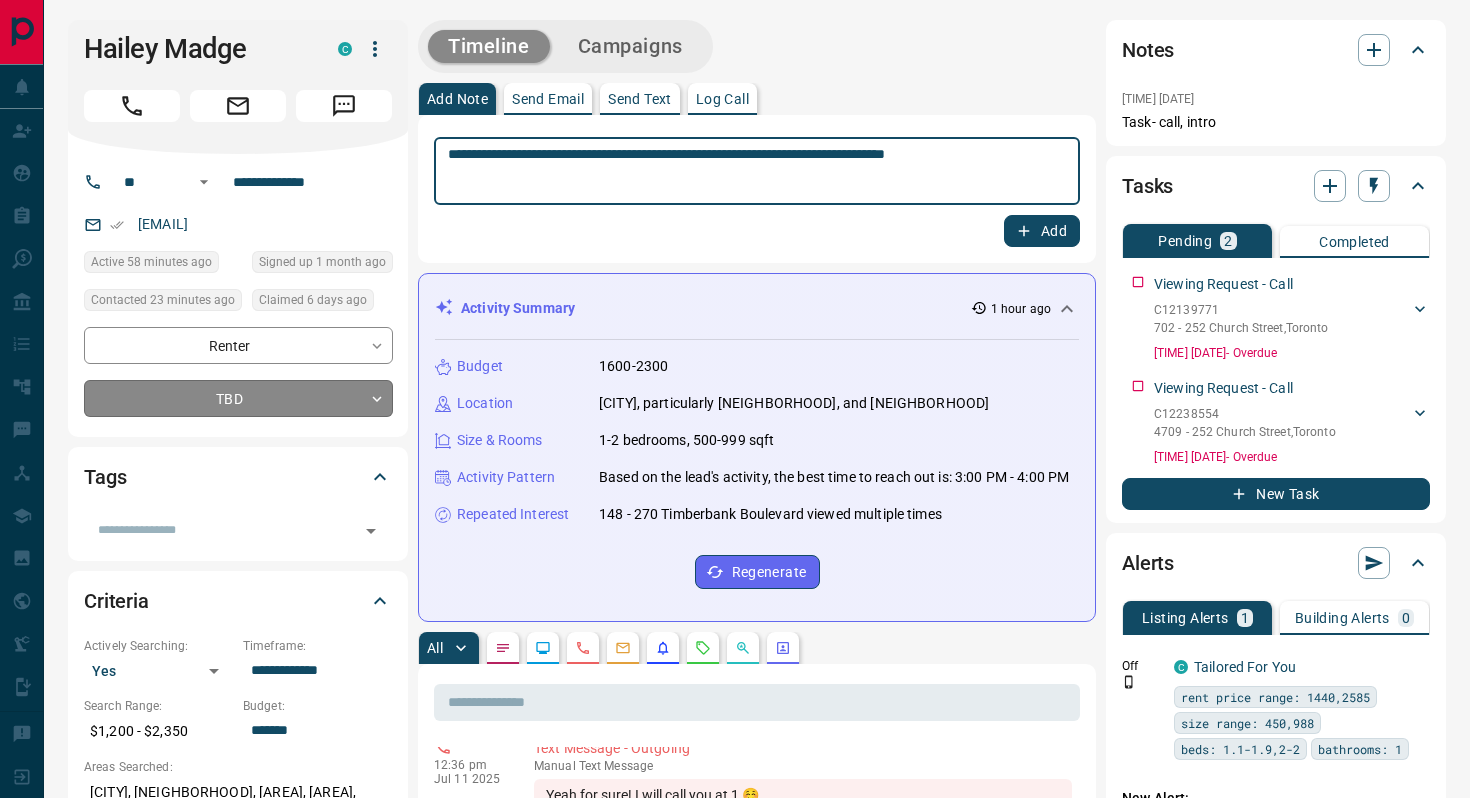 type on "**********" 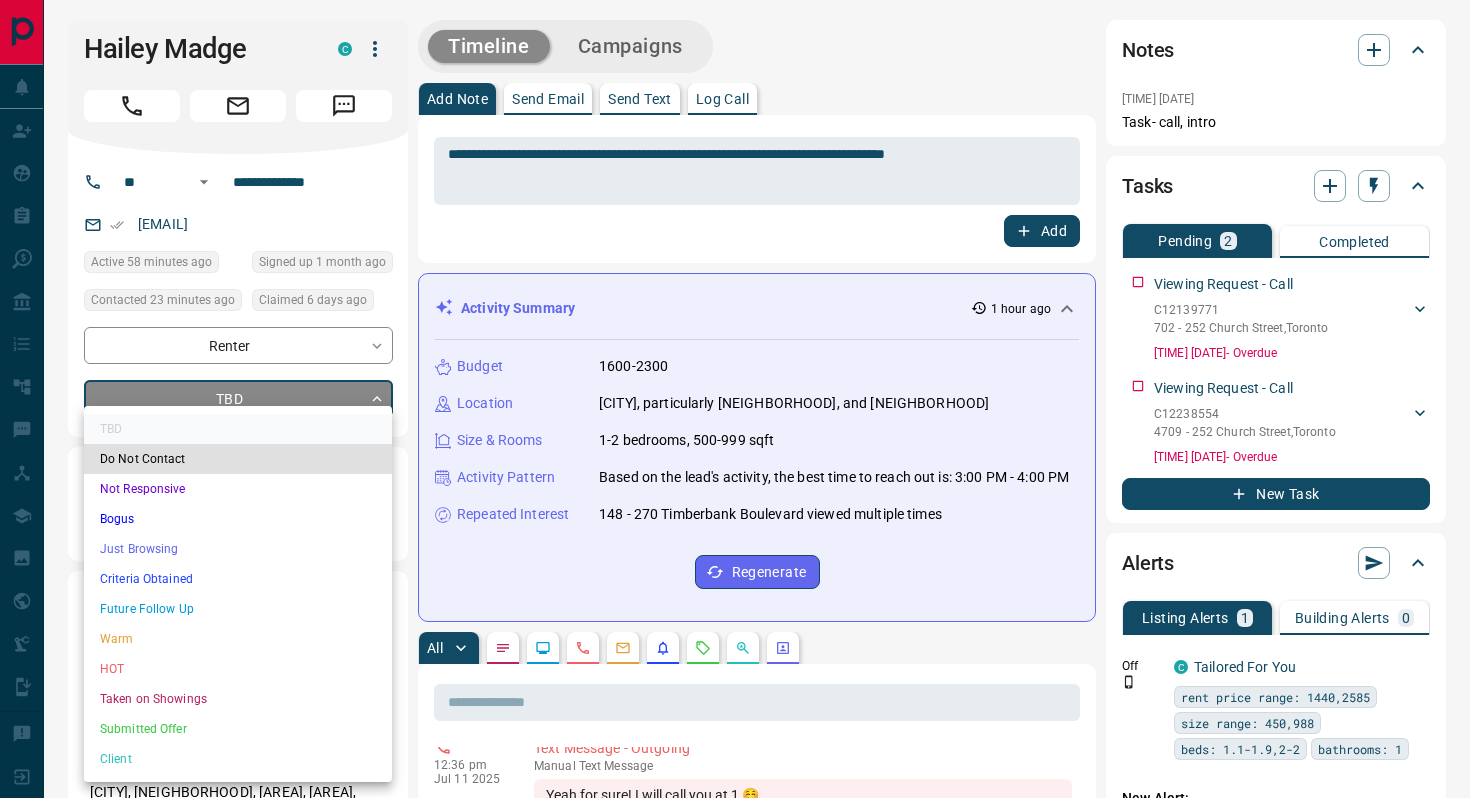 click on "Criteria Obtained" at bounding box center [238, 579] 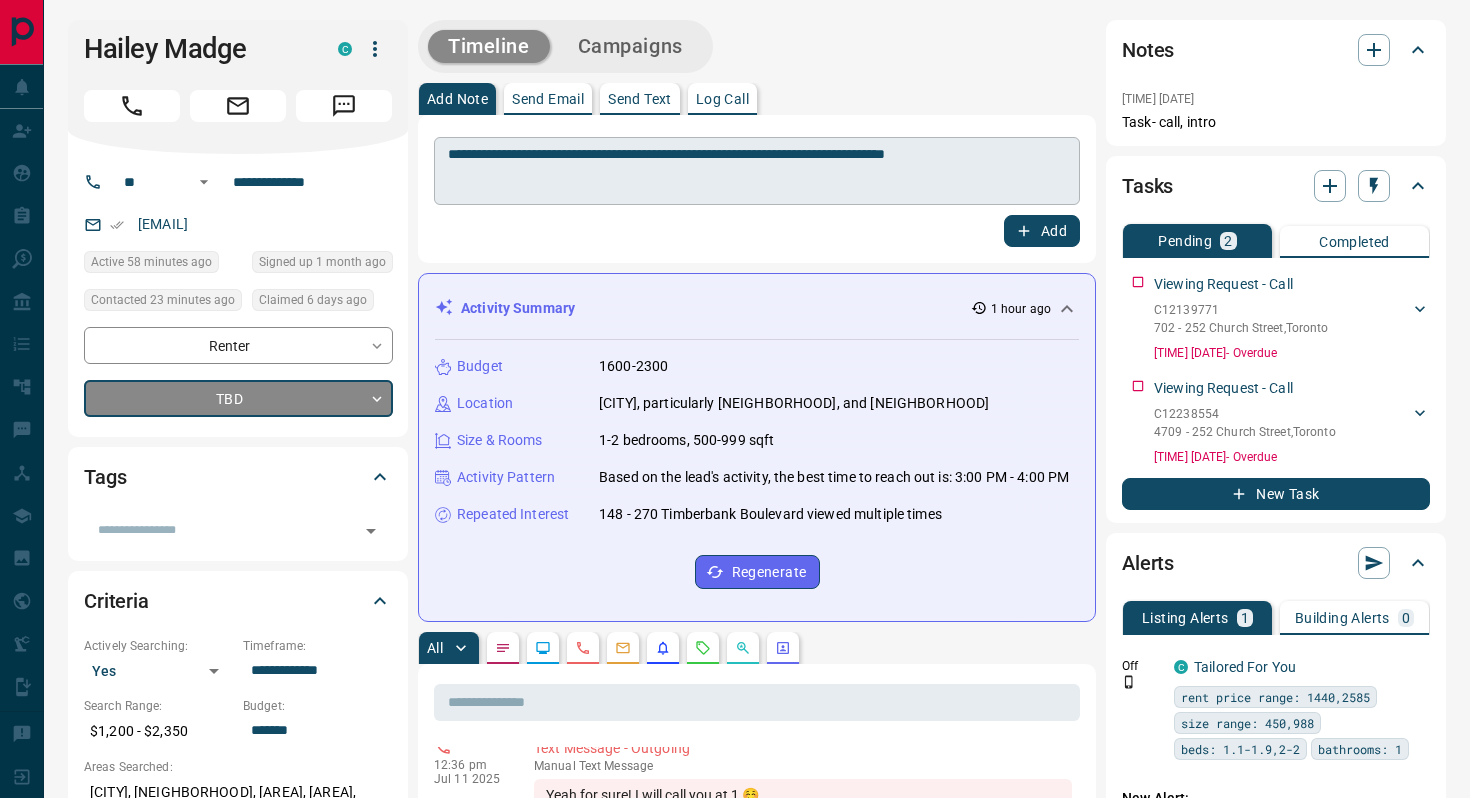 type on "*" 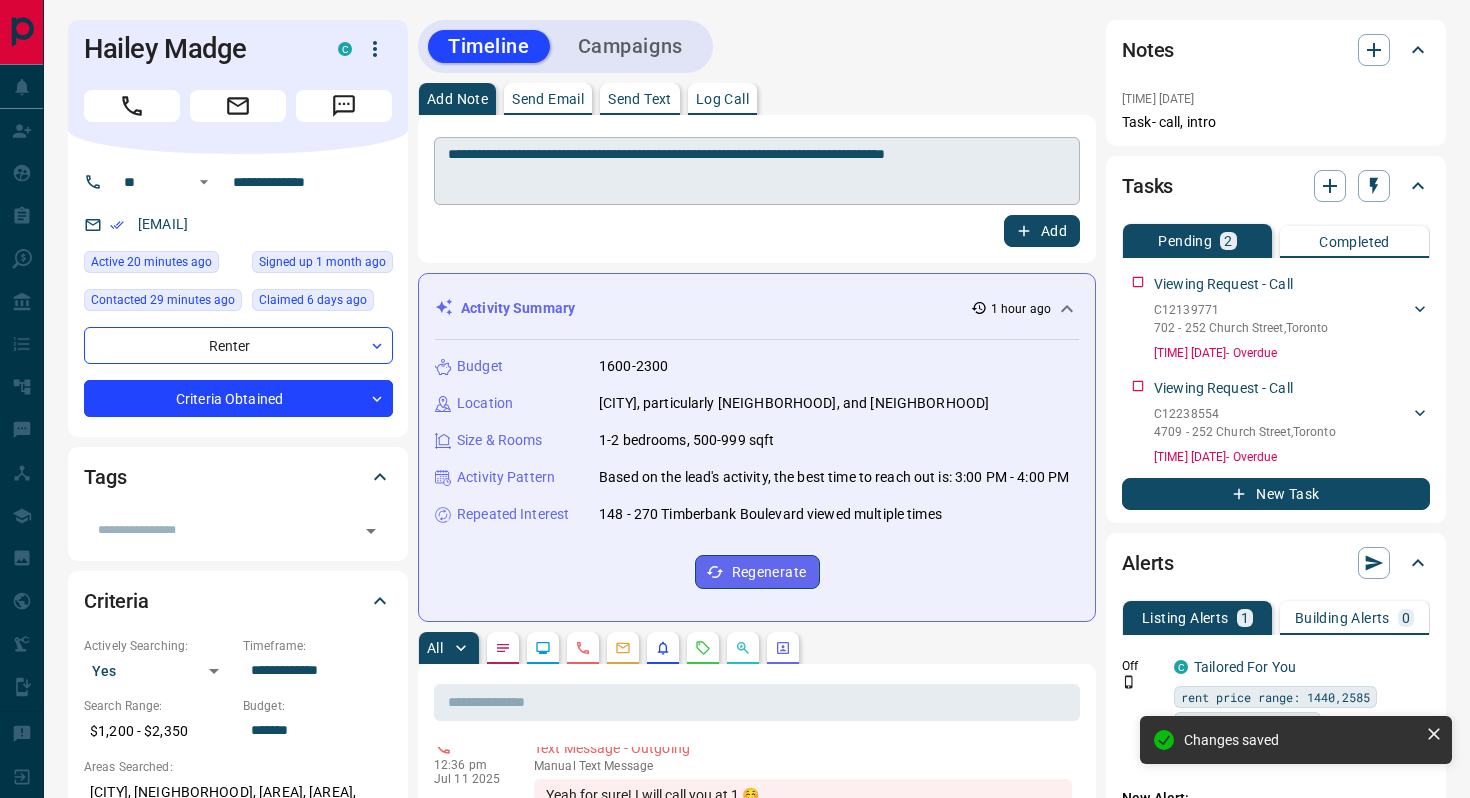 click on "**********" at bounding box center [757, 171] 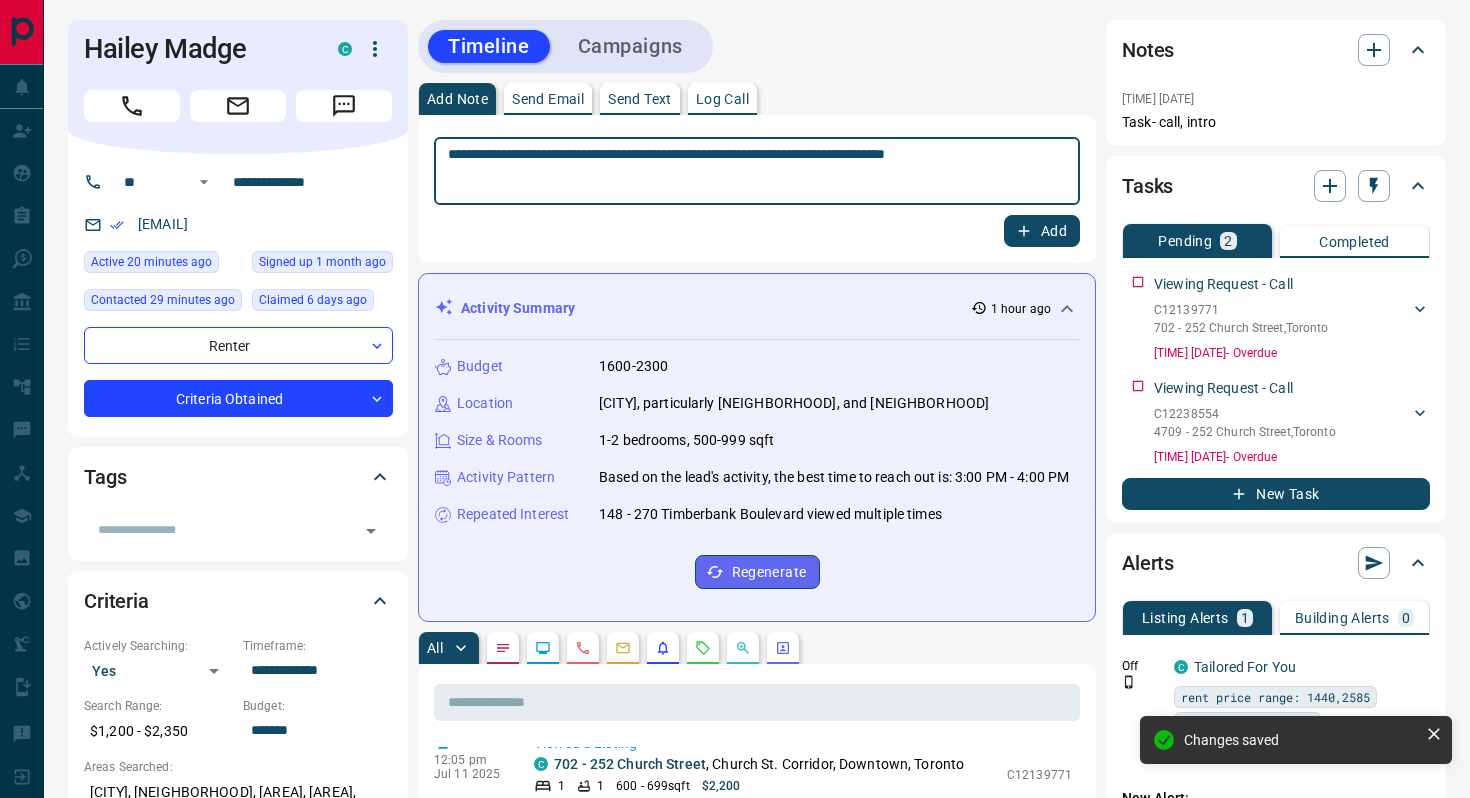 scroll, scrollTop: 1666, scrollLeft: 0, axis: vertical 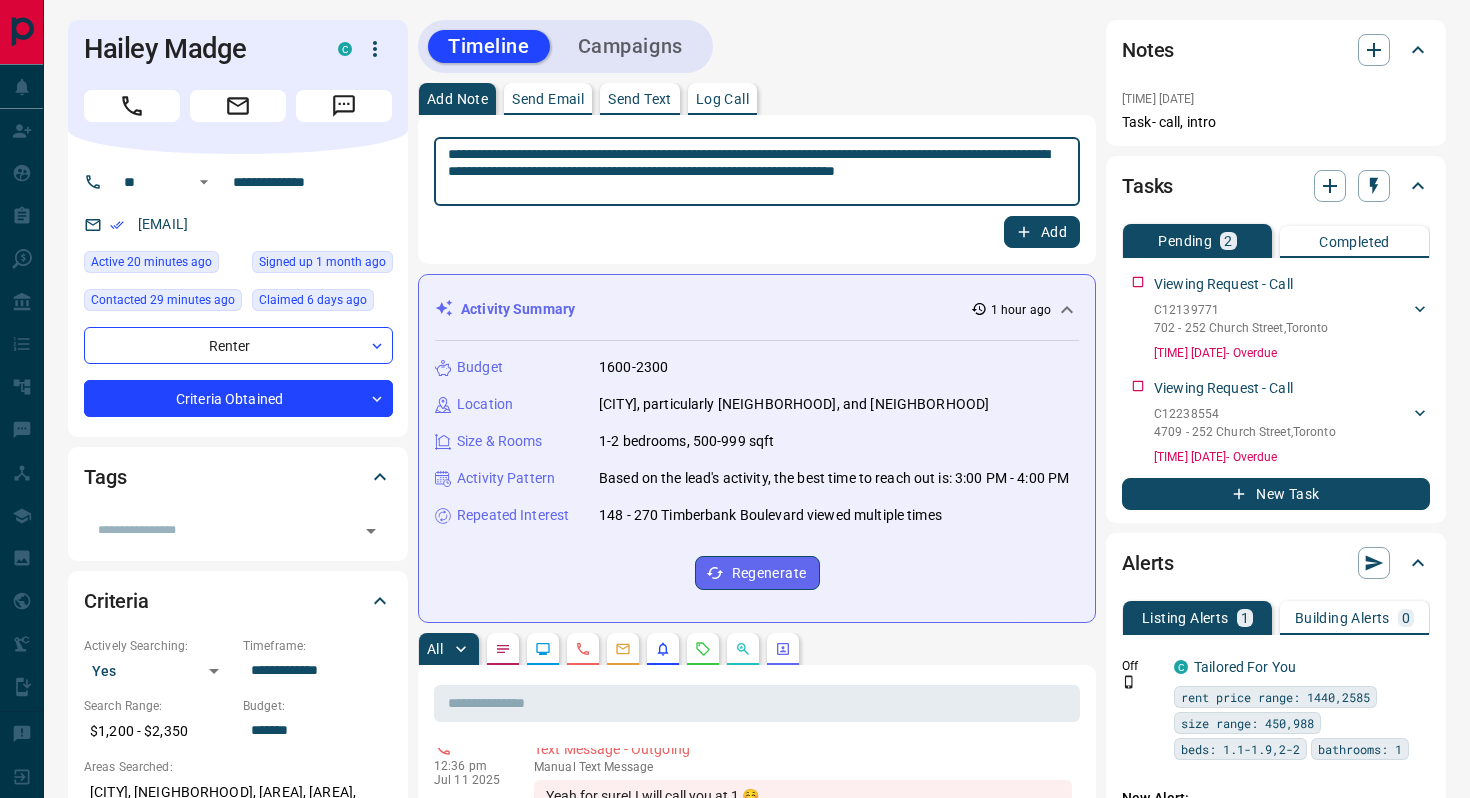 type on "**********" 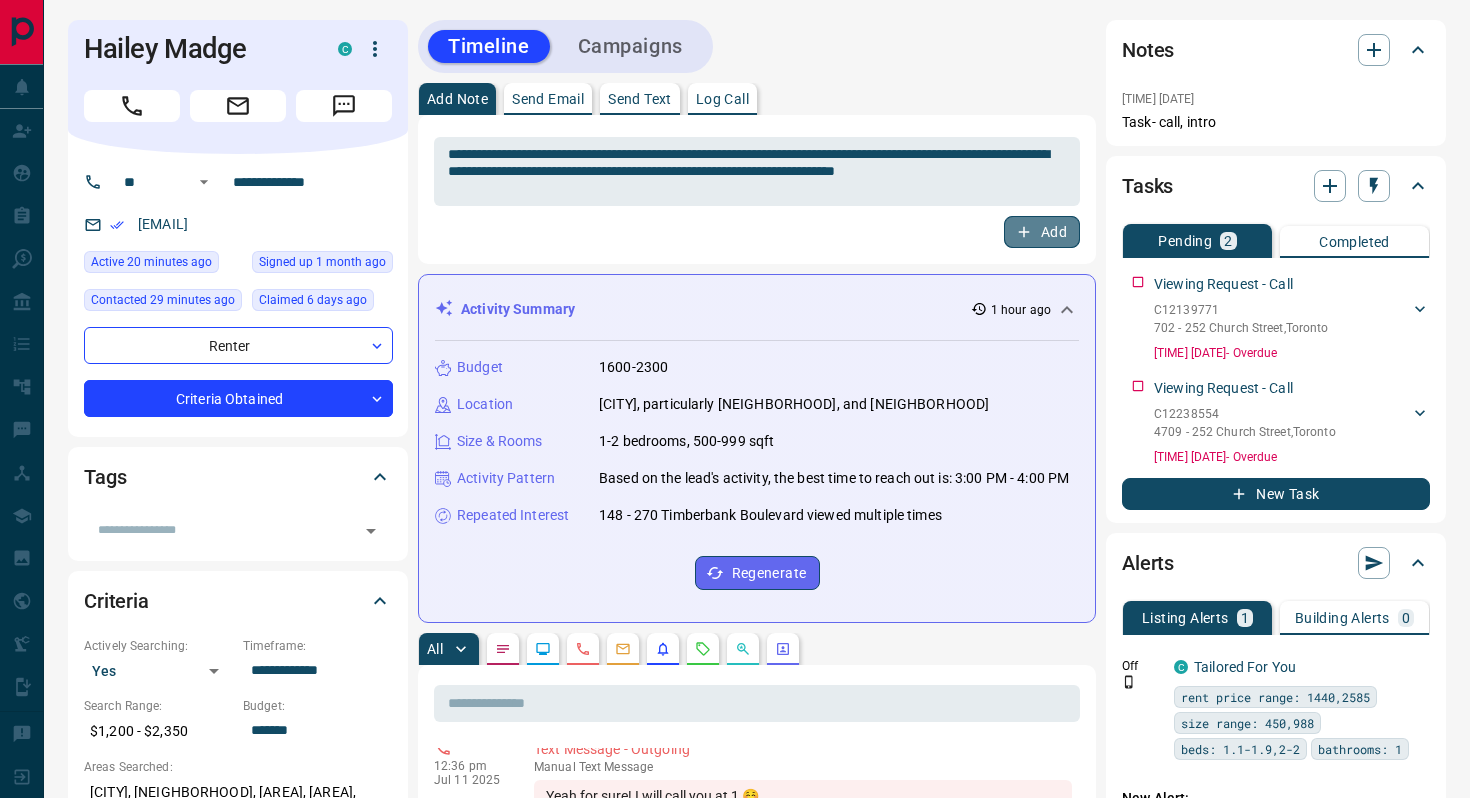 click on "Add" at bounding box center [1042, 232] 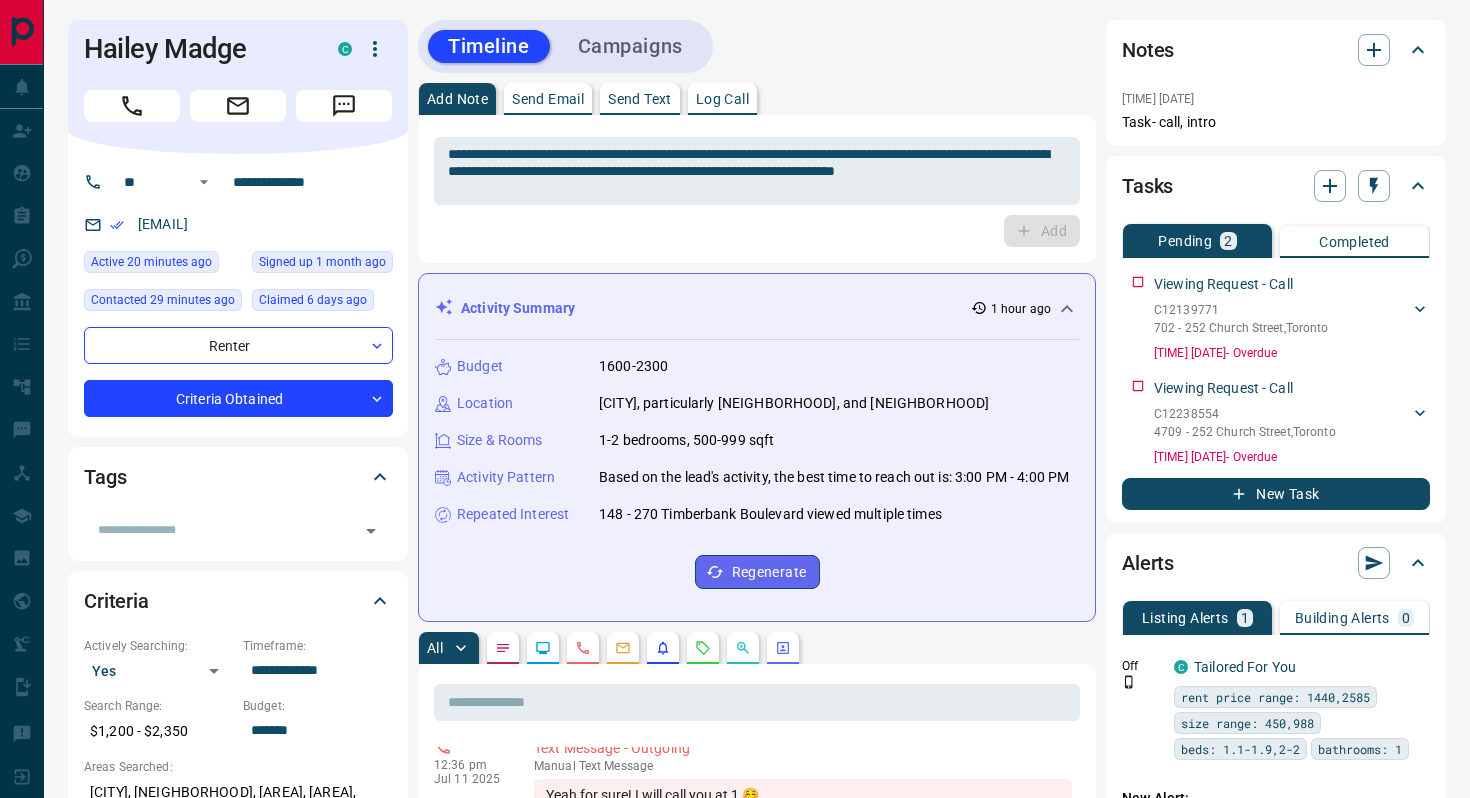 scroll, scrollTop: 1795, scrollLeft: 0, axis: vertical 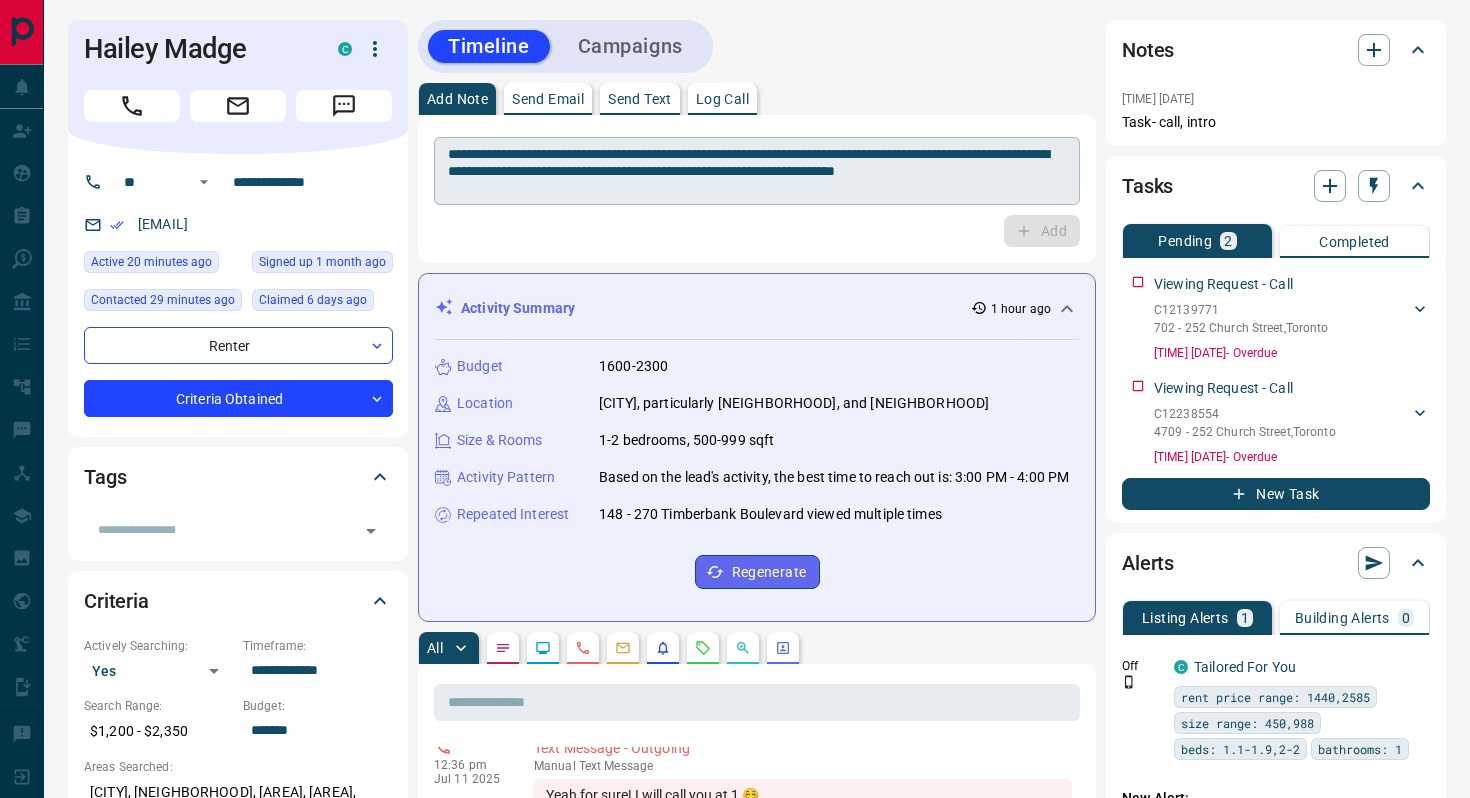 click on "**********" at bounding box center [757, 171] 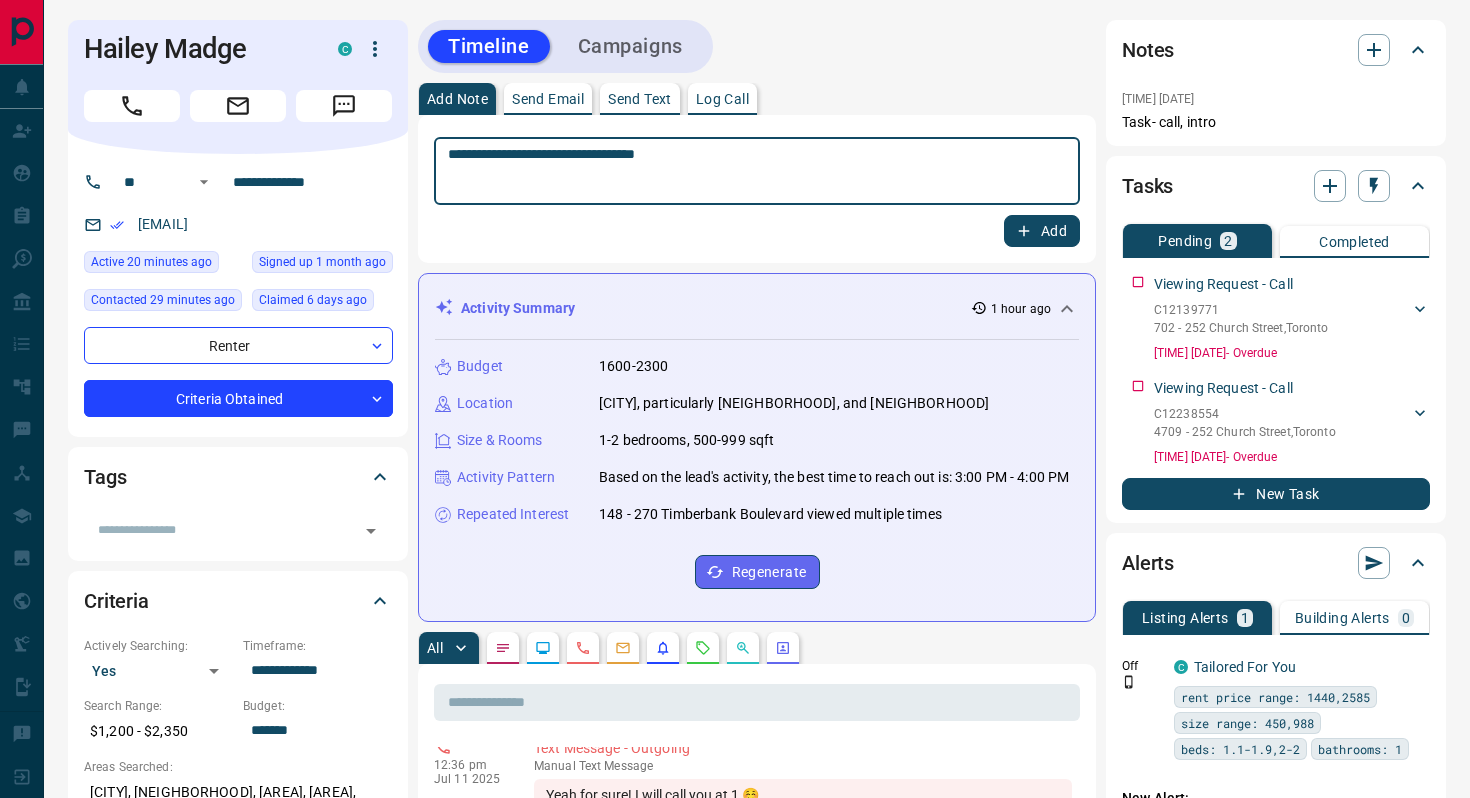 type on "**********" 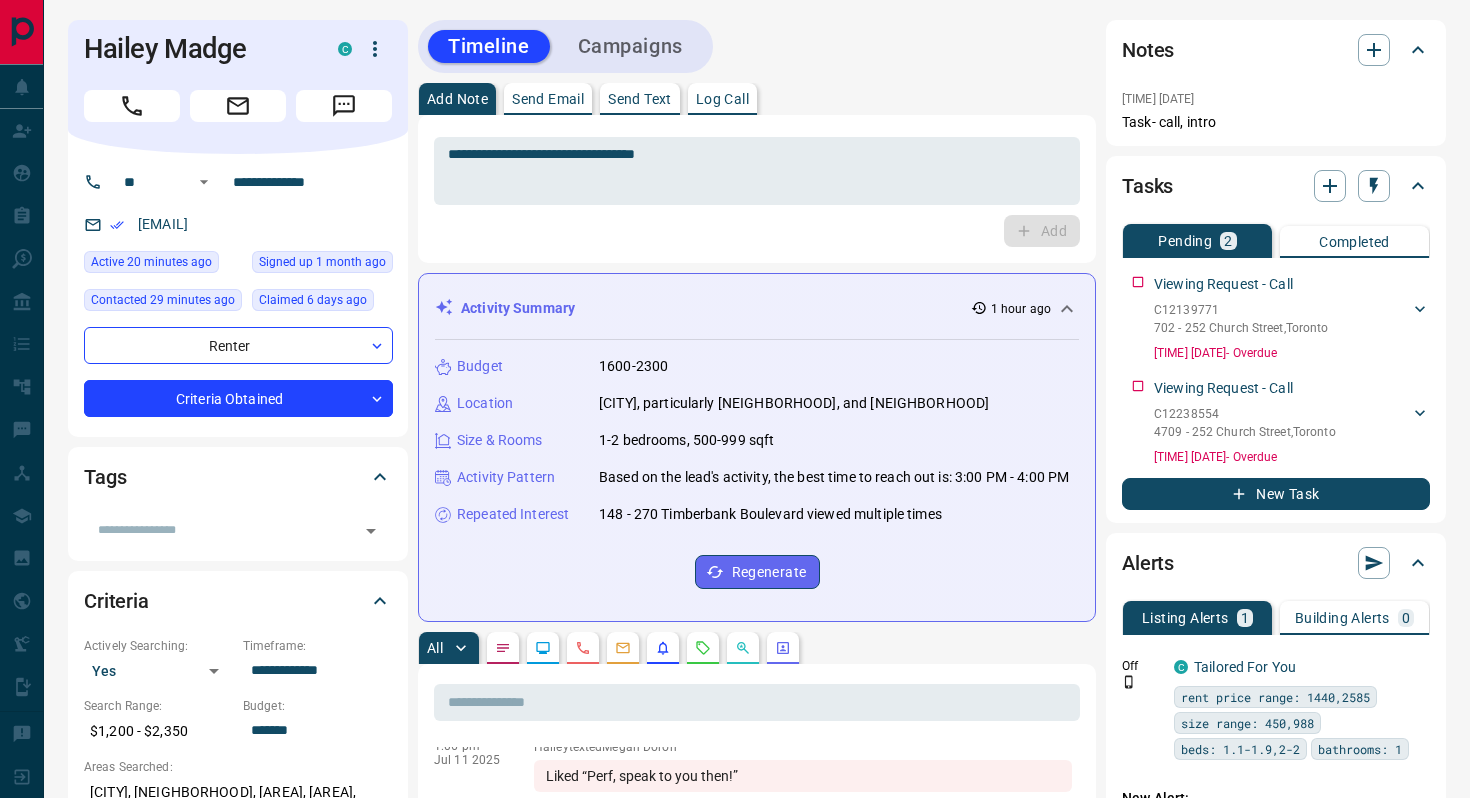 scroll, scrollTop: 1892, scrollLeft: 0, axis: vertical 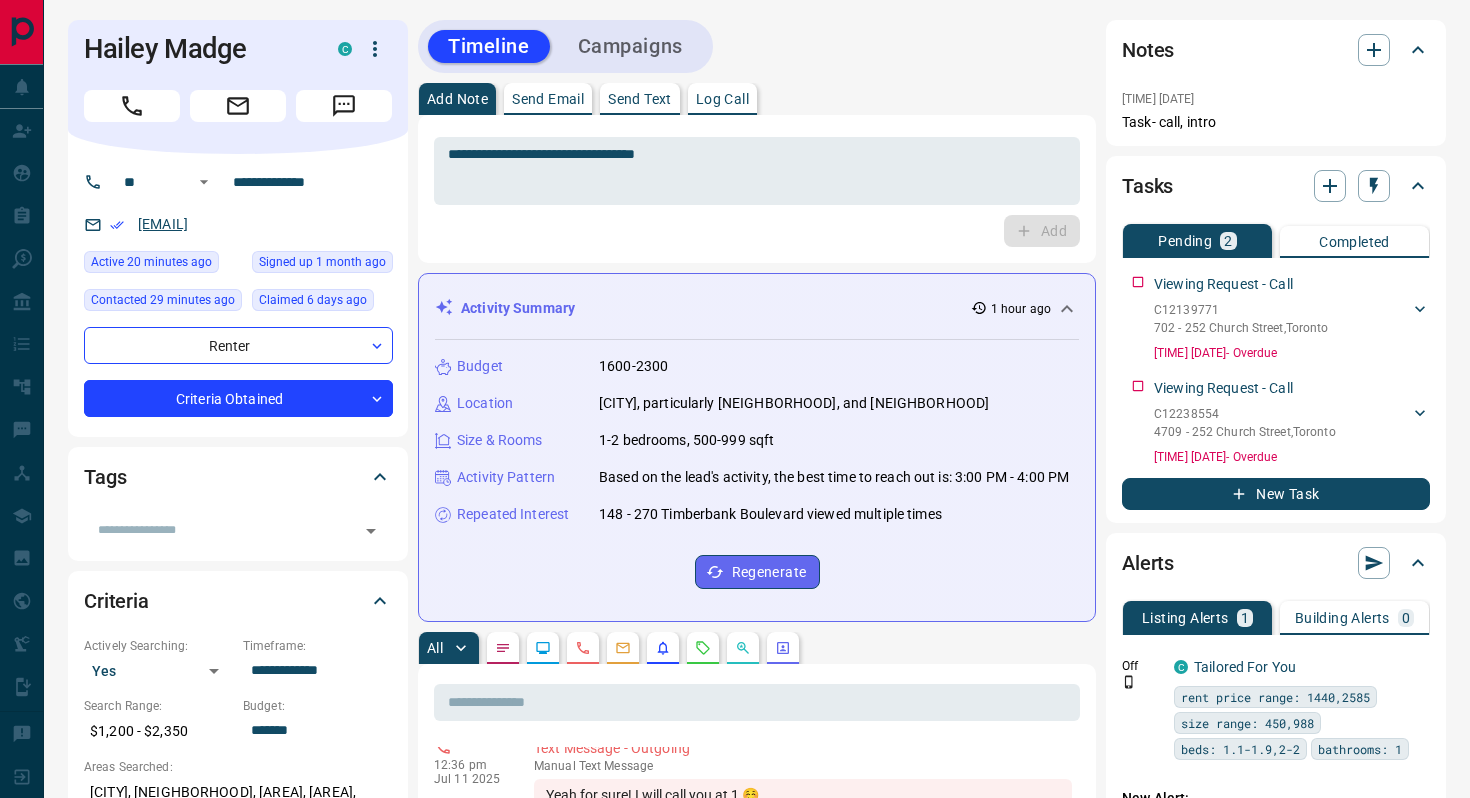 drag, startPoint x: 336, startPoint y: 230, endPoint x: 138, endPoint y: 230, distance: 198 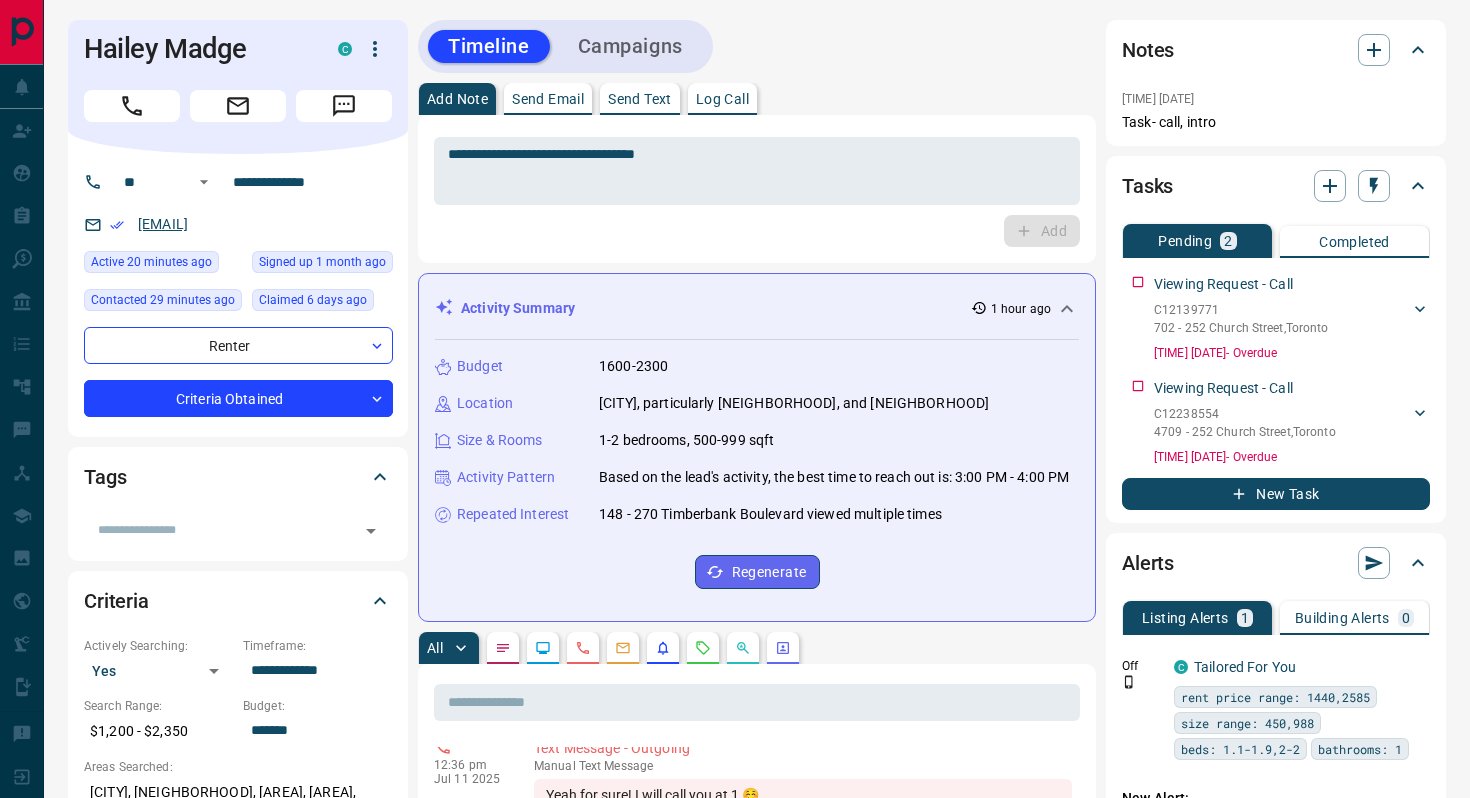 click on "haileymadge292@gmail.com" at bounding box center (238, 224) 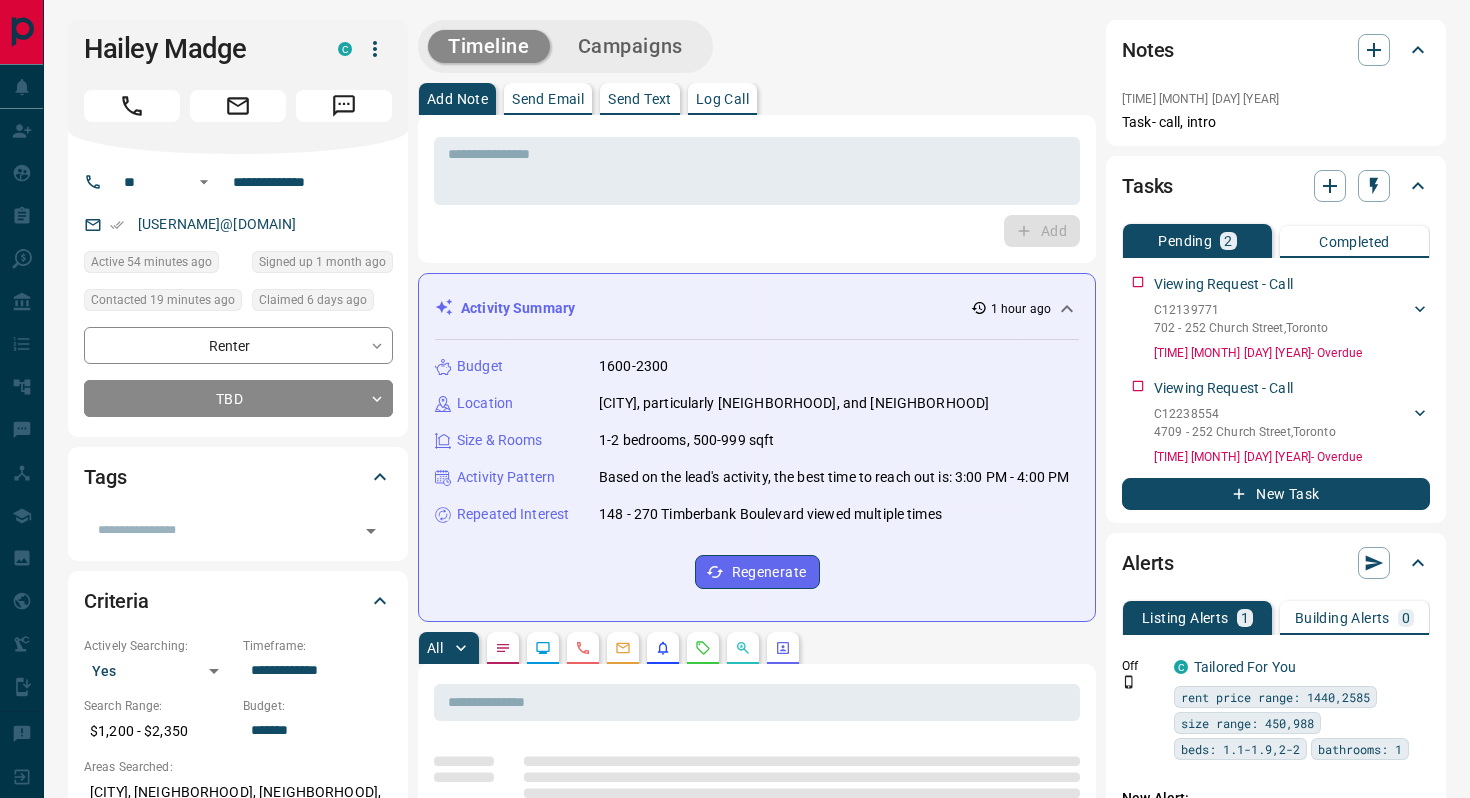 scroll, scrollTop: 357, scrollLeft: 0, axis: vertical 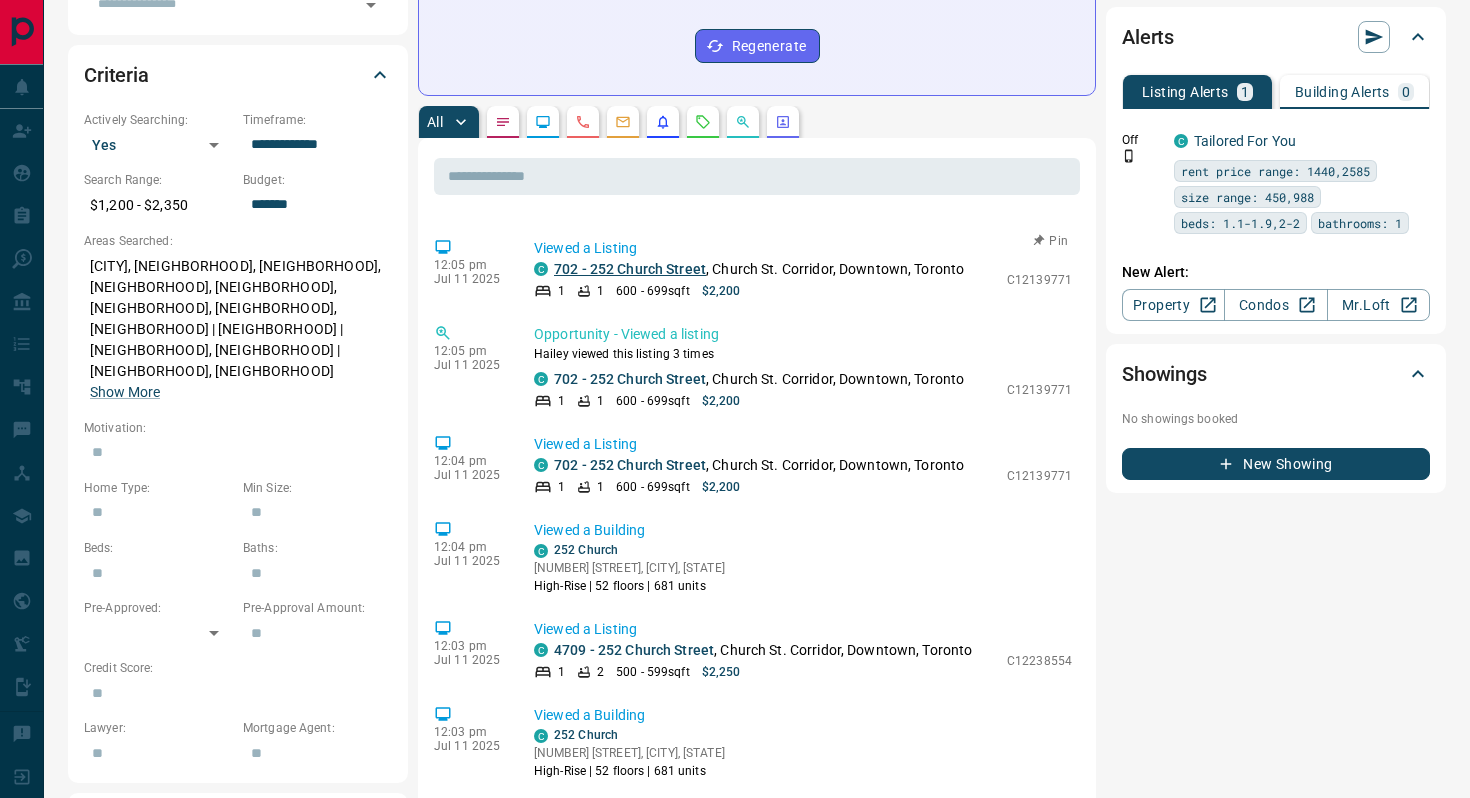 click on "702 - 252 Church Street" at bounding box center [630, 269] 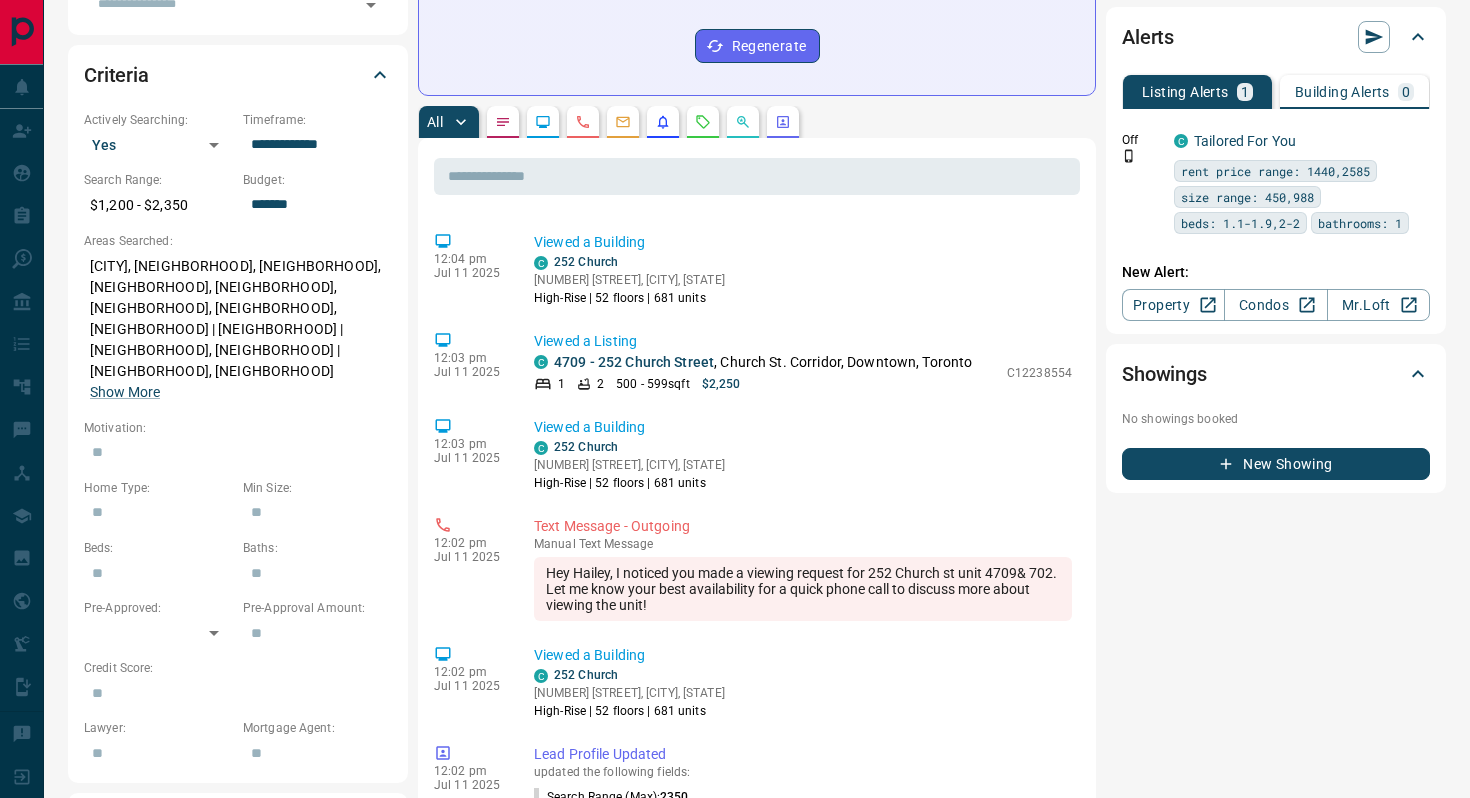 scroll, scrollTop: 1745, scrollLeft: 0, axis: vertical 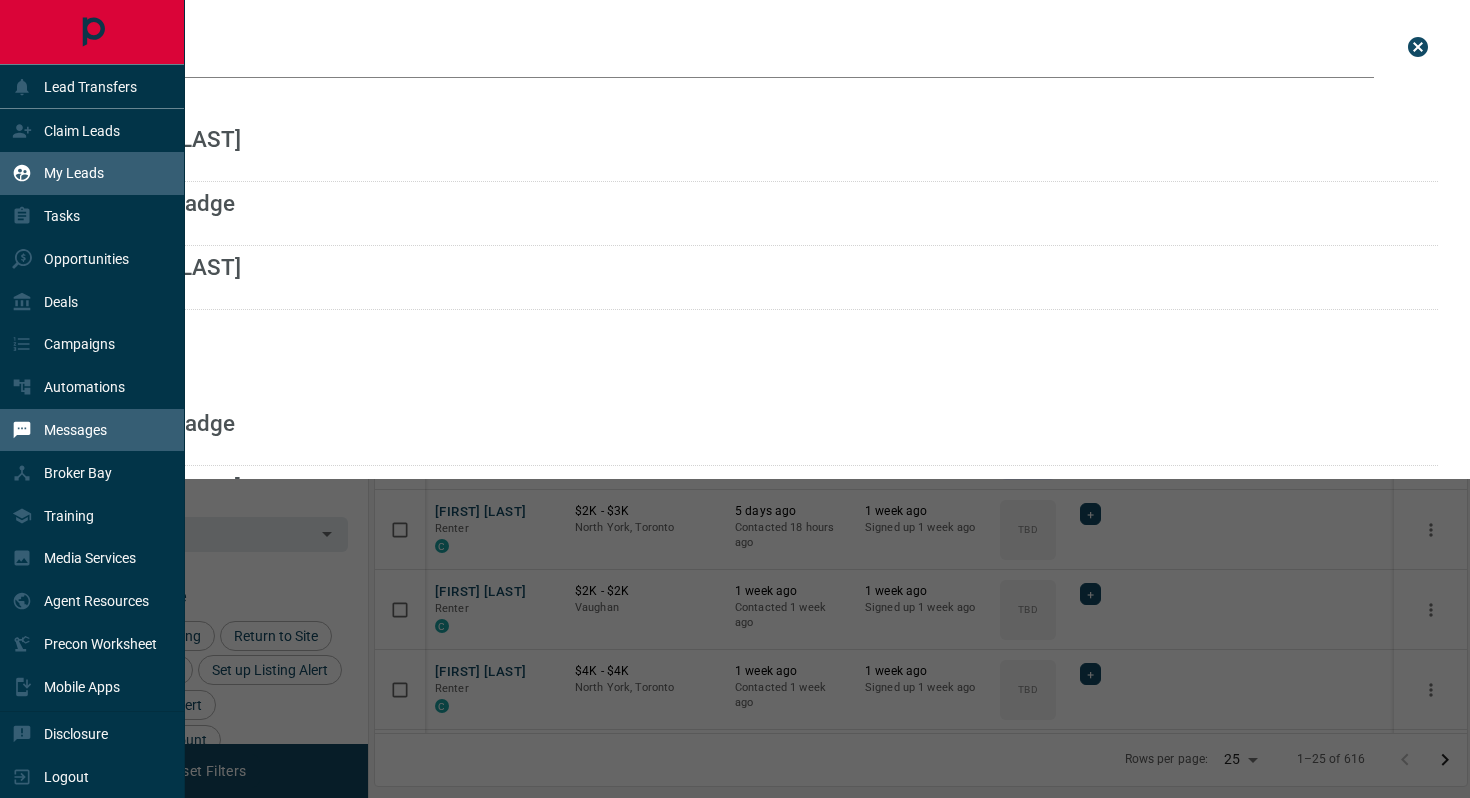 click on "Messages" at bounding box center (75, 430) 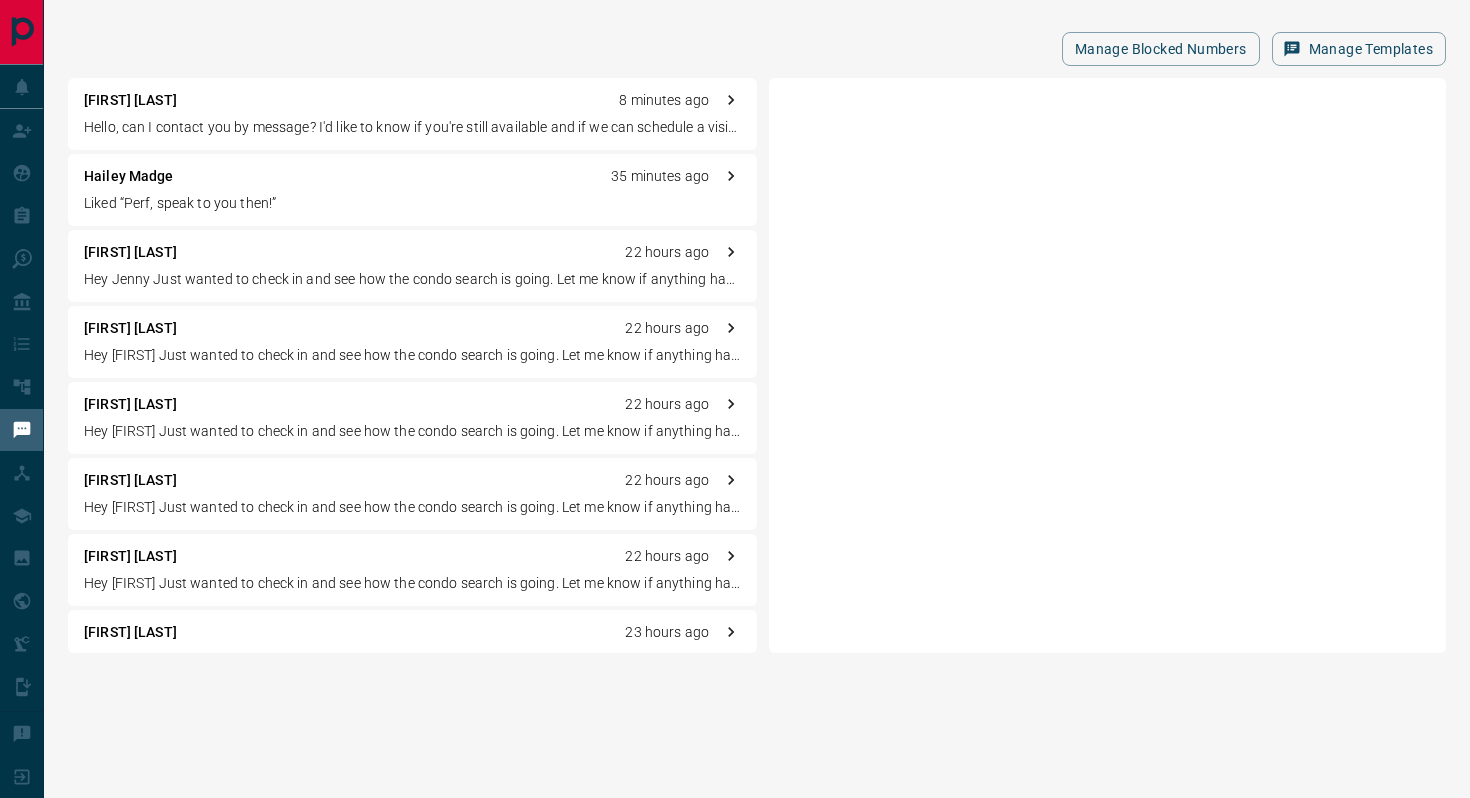 click on "Hello, can I contact you by message? I'd like to know if you're still available and if we can schedule a visit to this unit?" at bounding box center [412, 127] 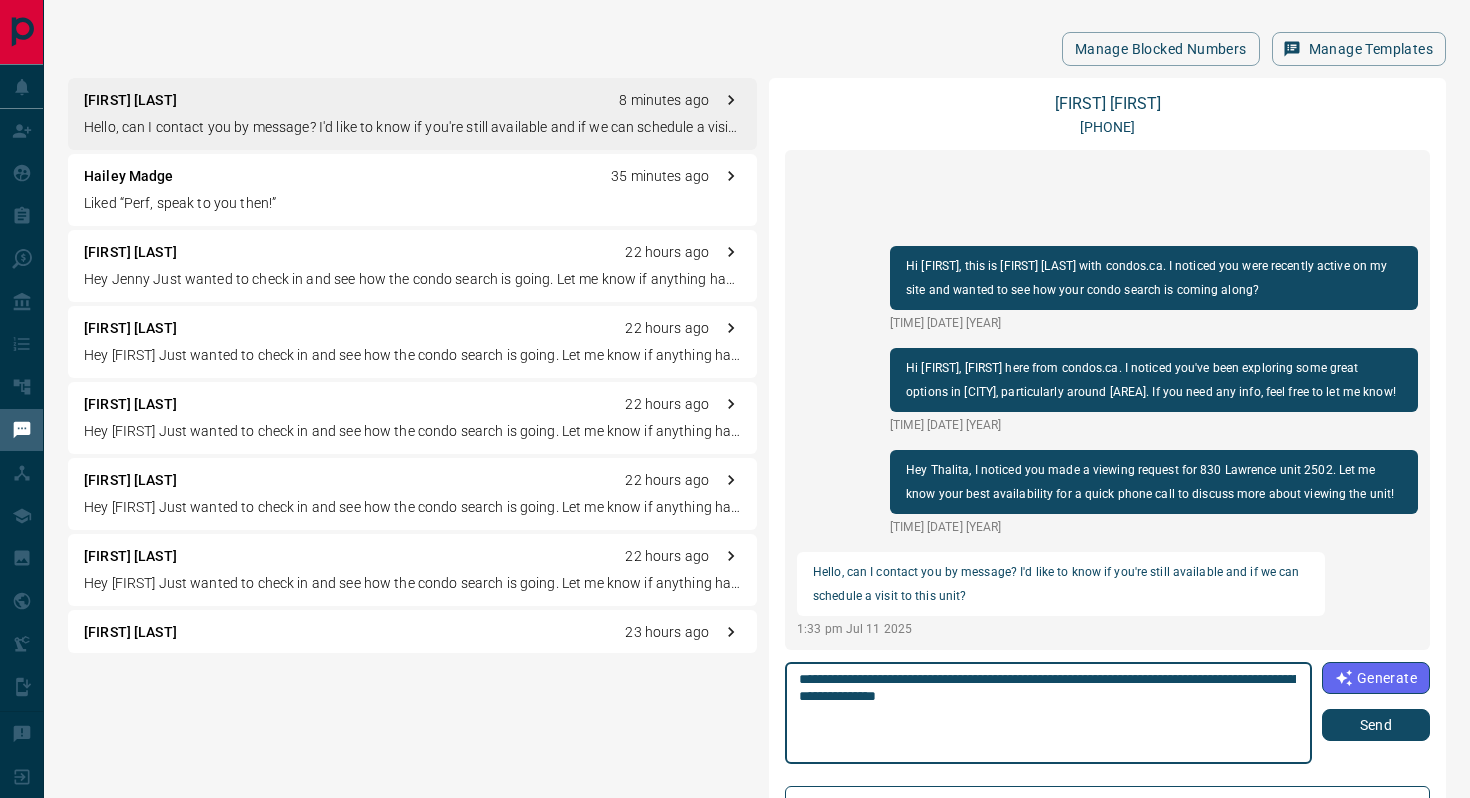 click on "**********" at bounding box center [1047, 713] 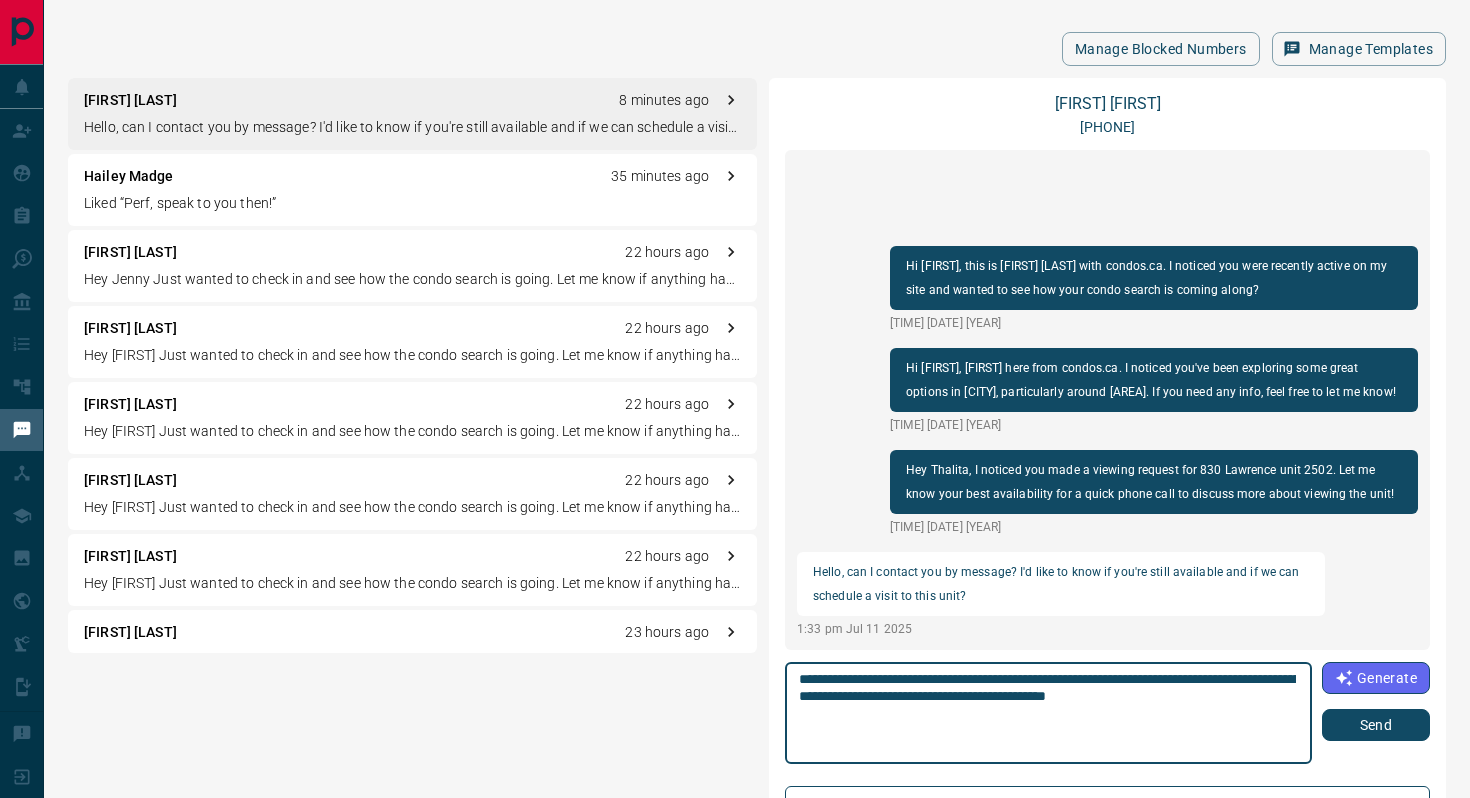 click on "**********" at bounding box center (1047, 713) 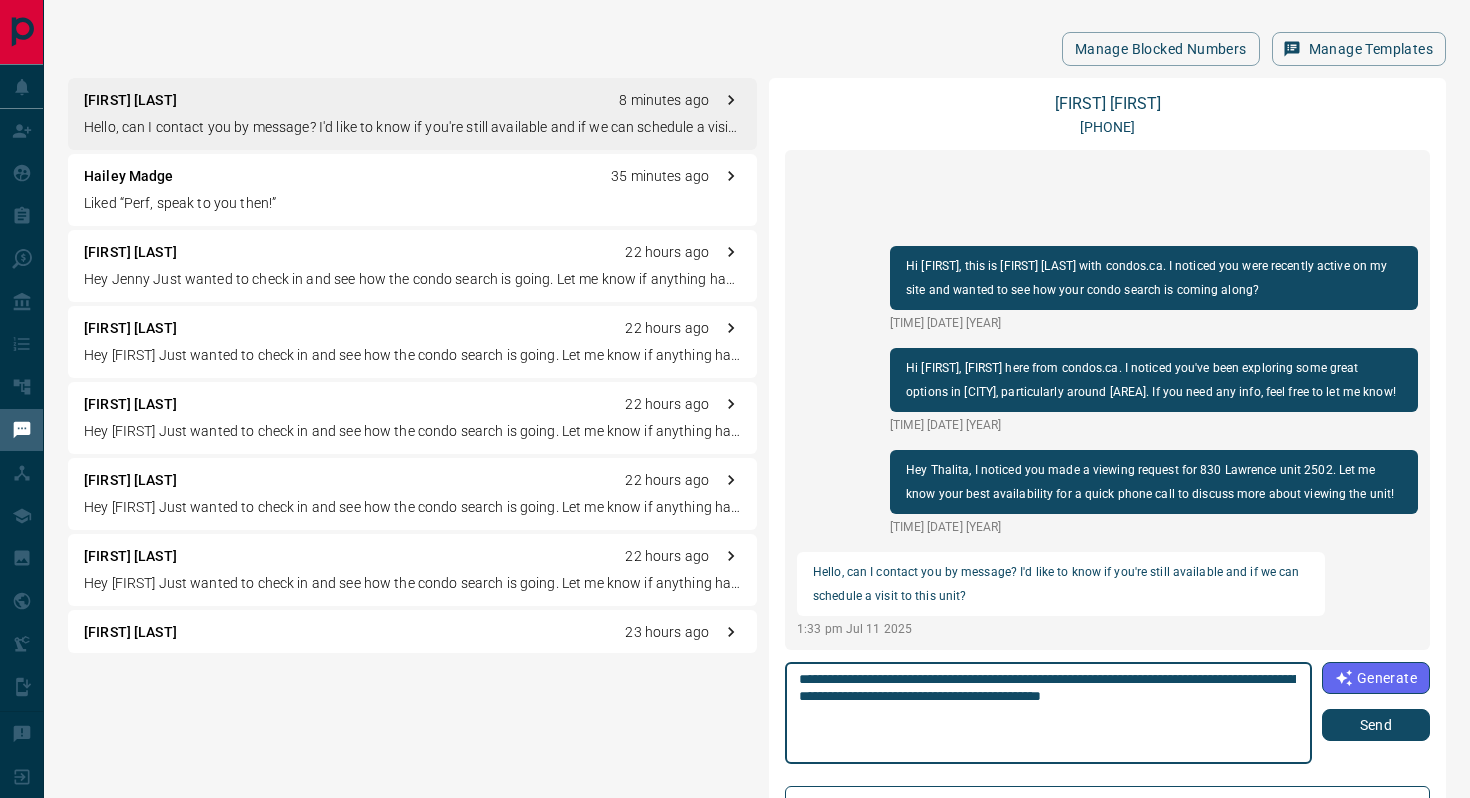 click on "**********" at bounding box center (1047, 713) 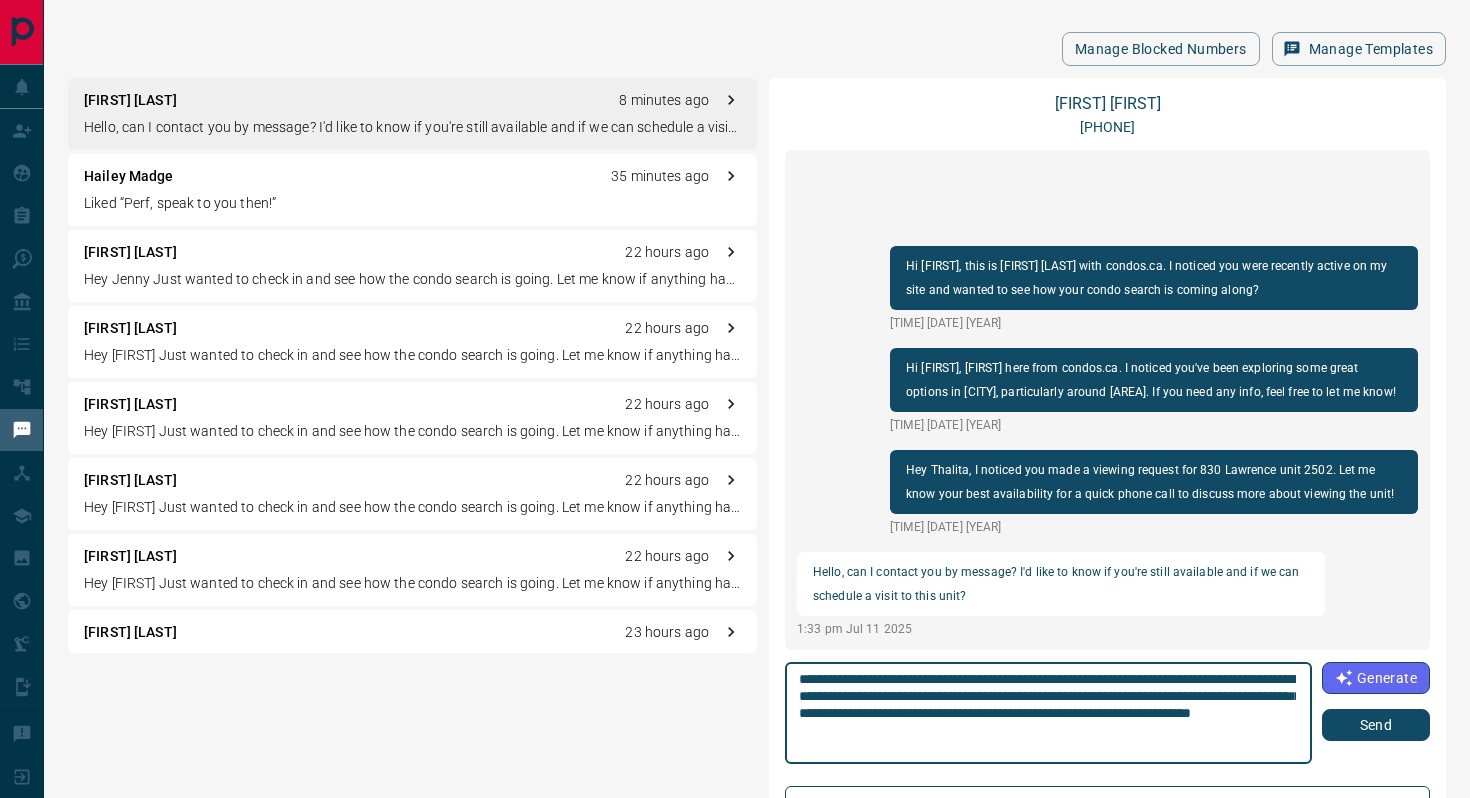 type on "**********" 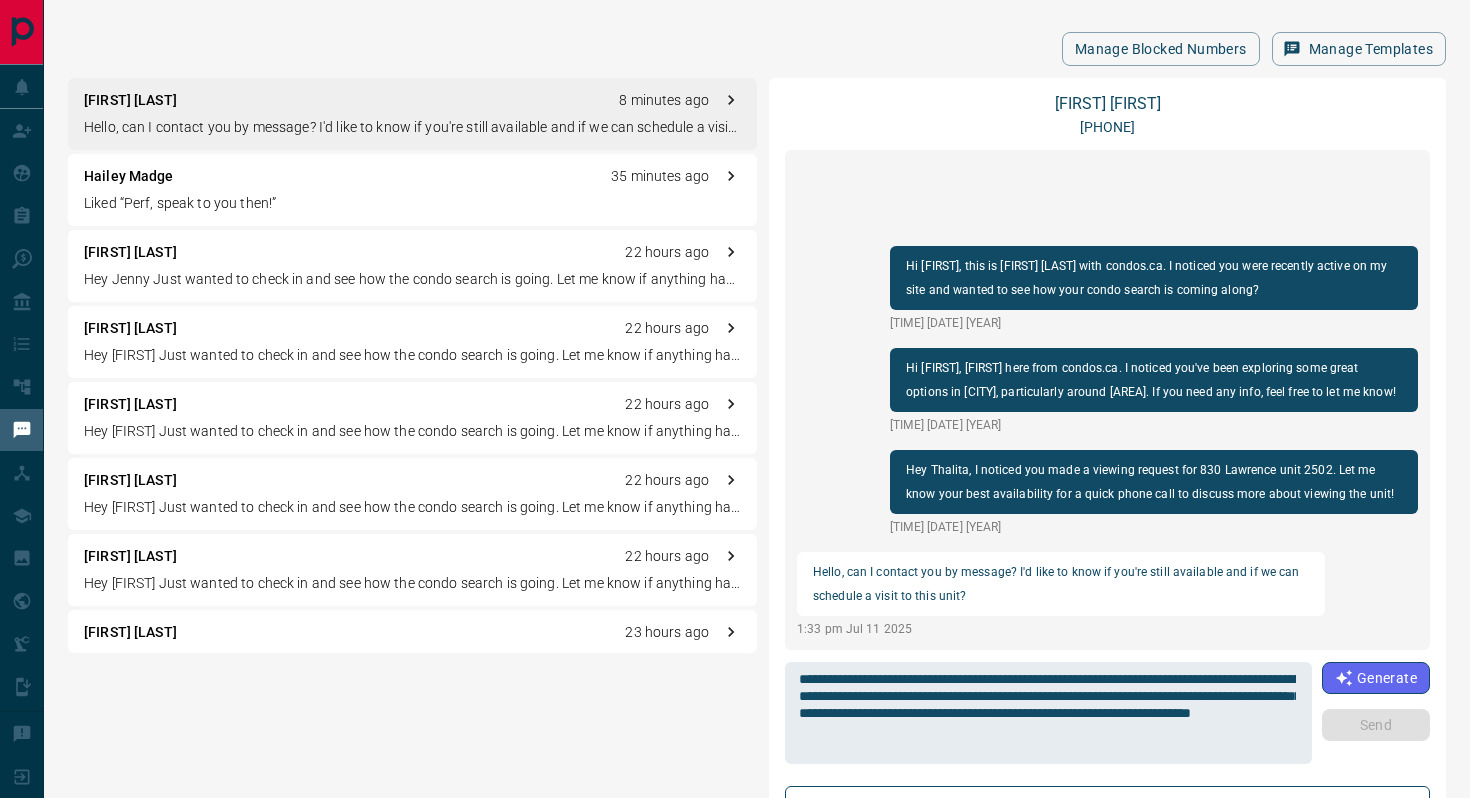 type 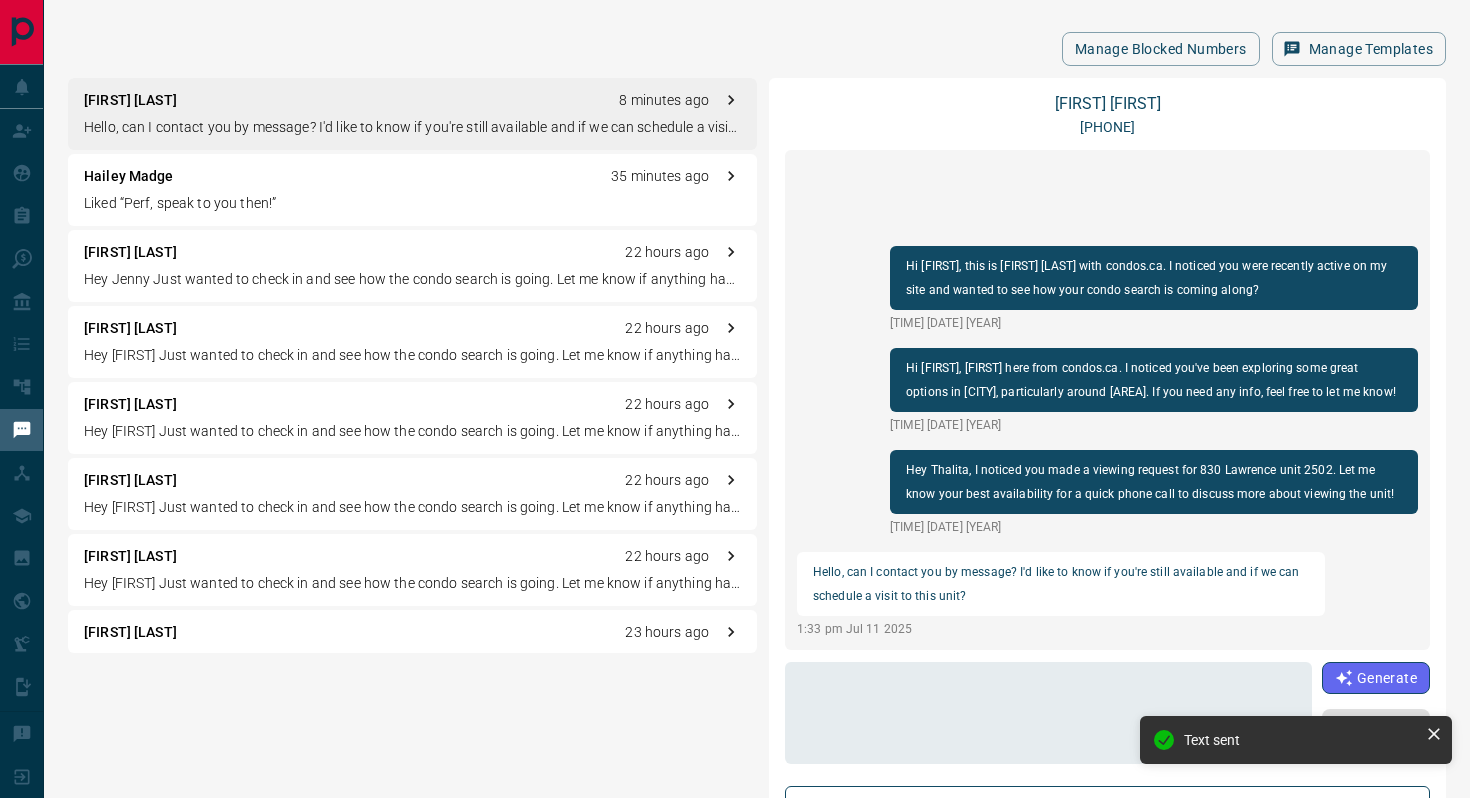 scroll, scrollTop: 90, scrollLeft: 0, axis: vertical 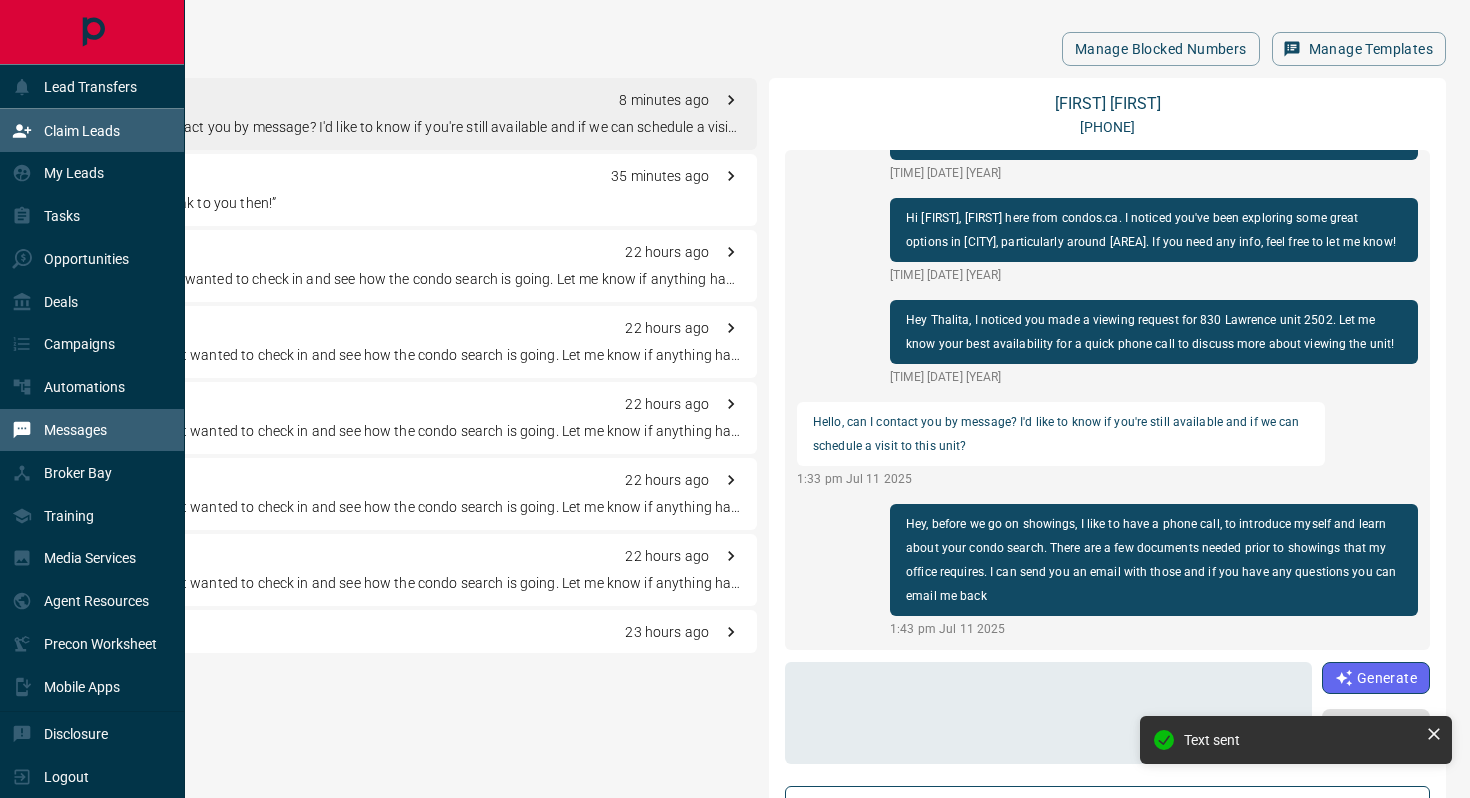 click on "Claim Leads" at bounding box center (66, 130) 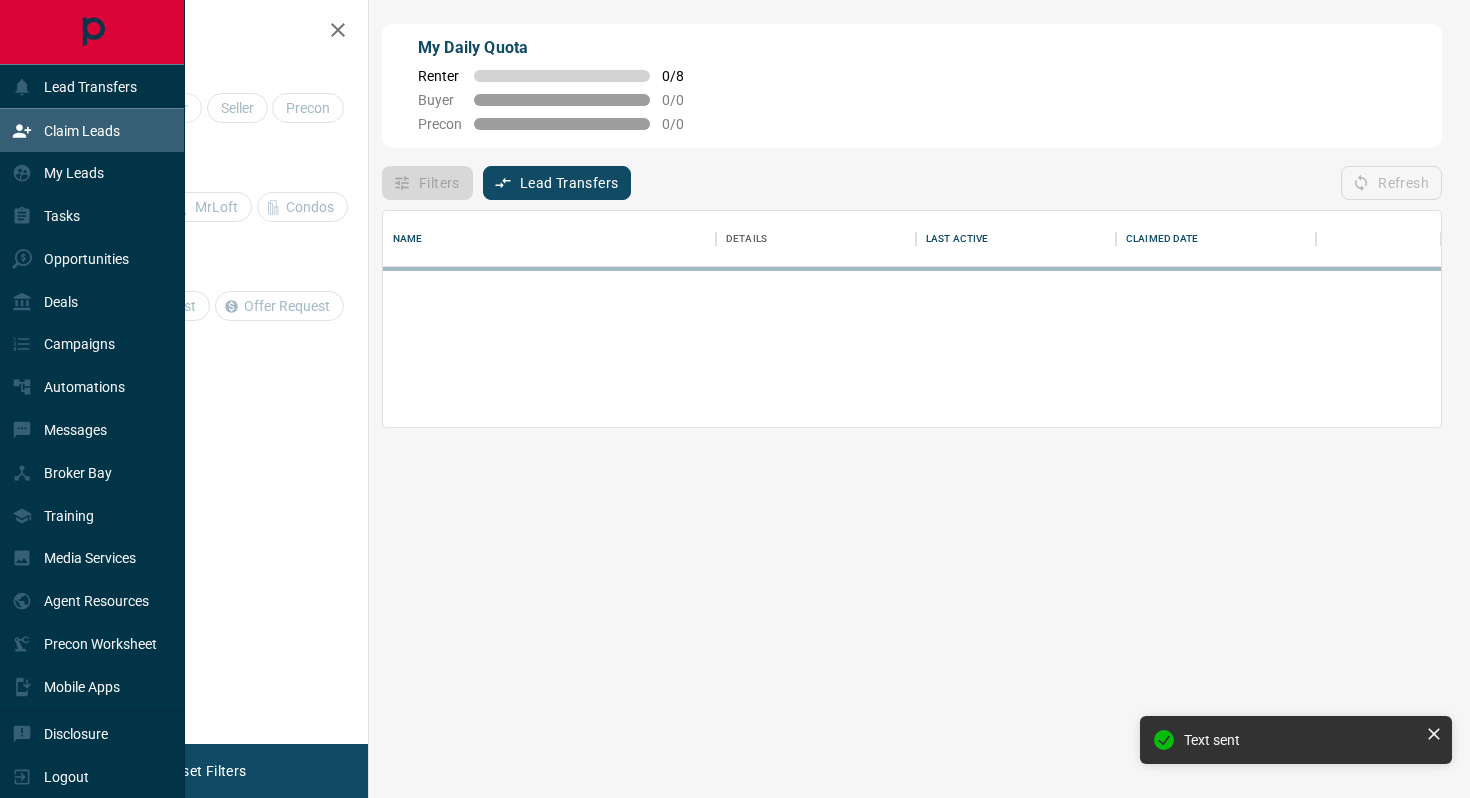 scroll, scrollTop: 1, scrollLeft: 1, axis: both 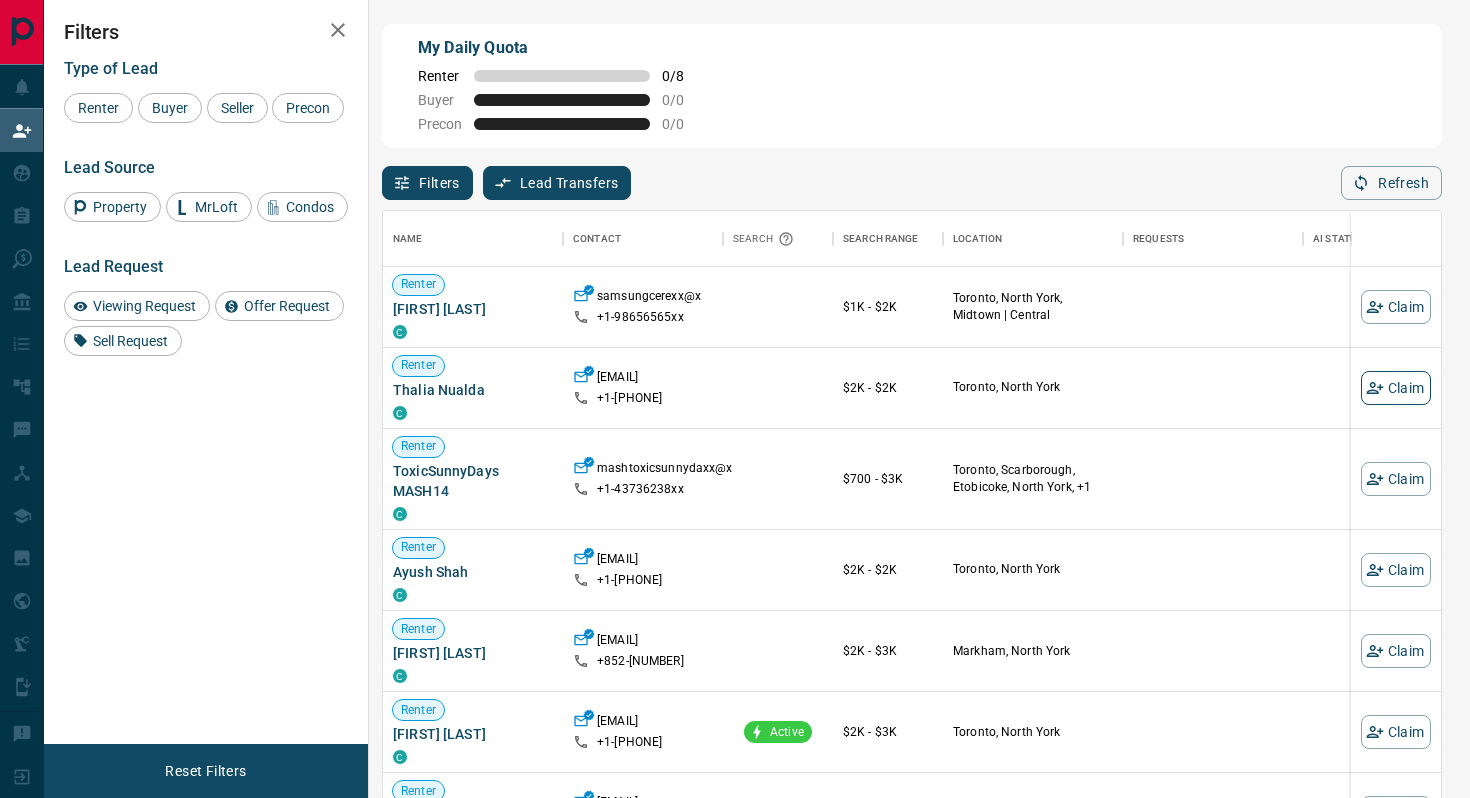 click 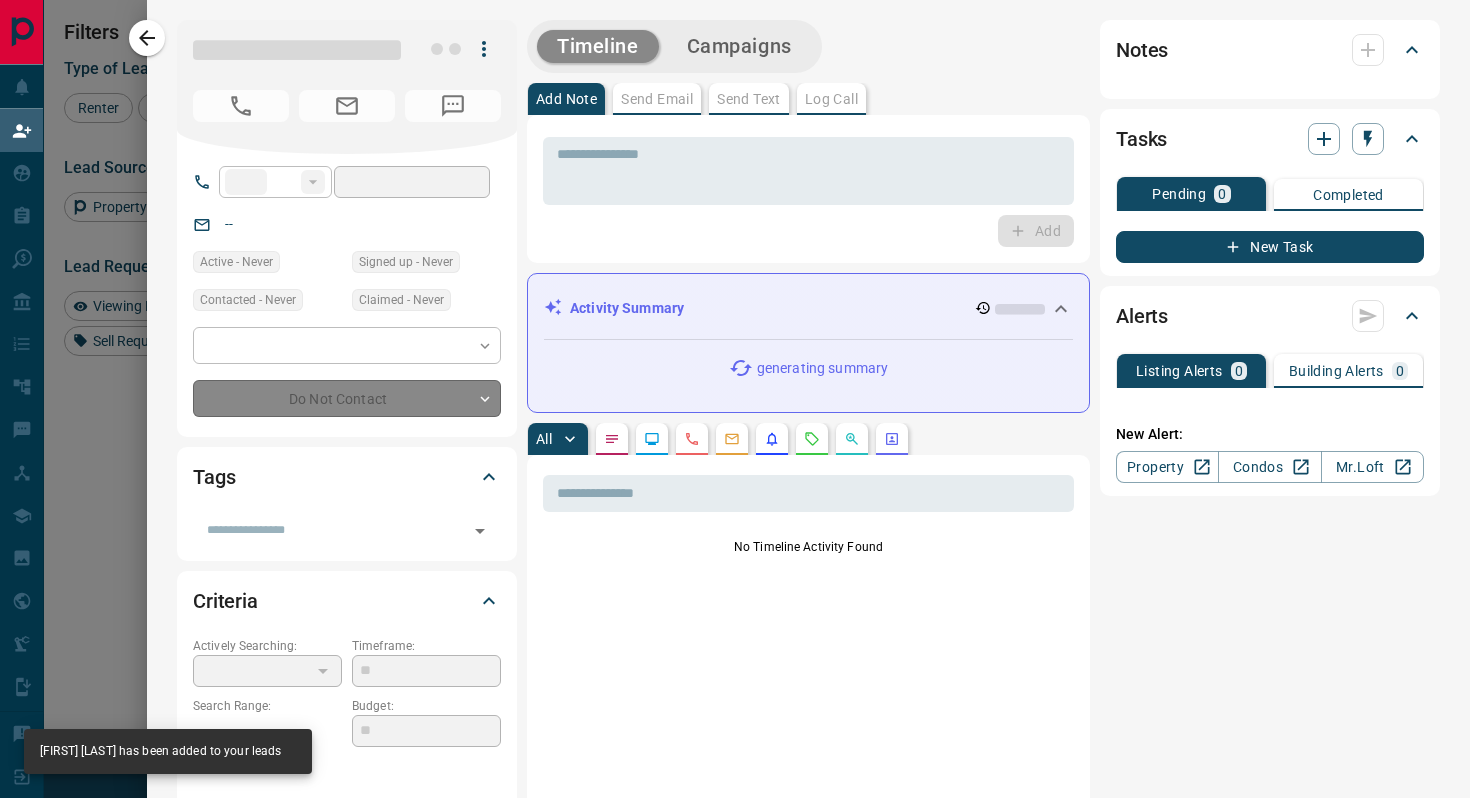 type on "**" 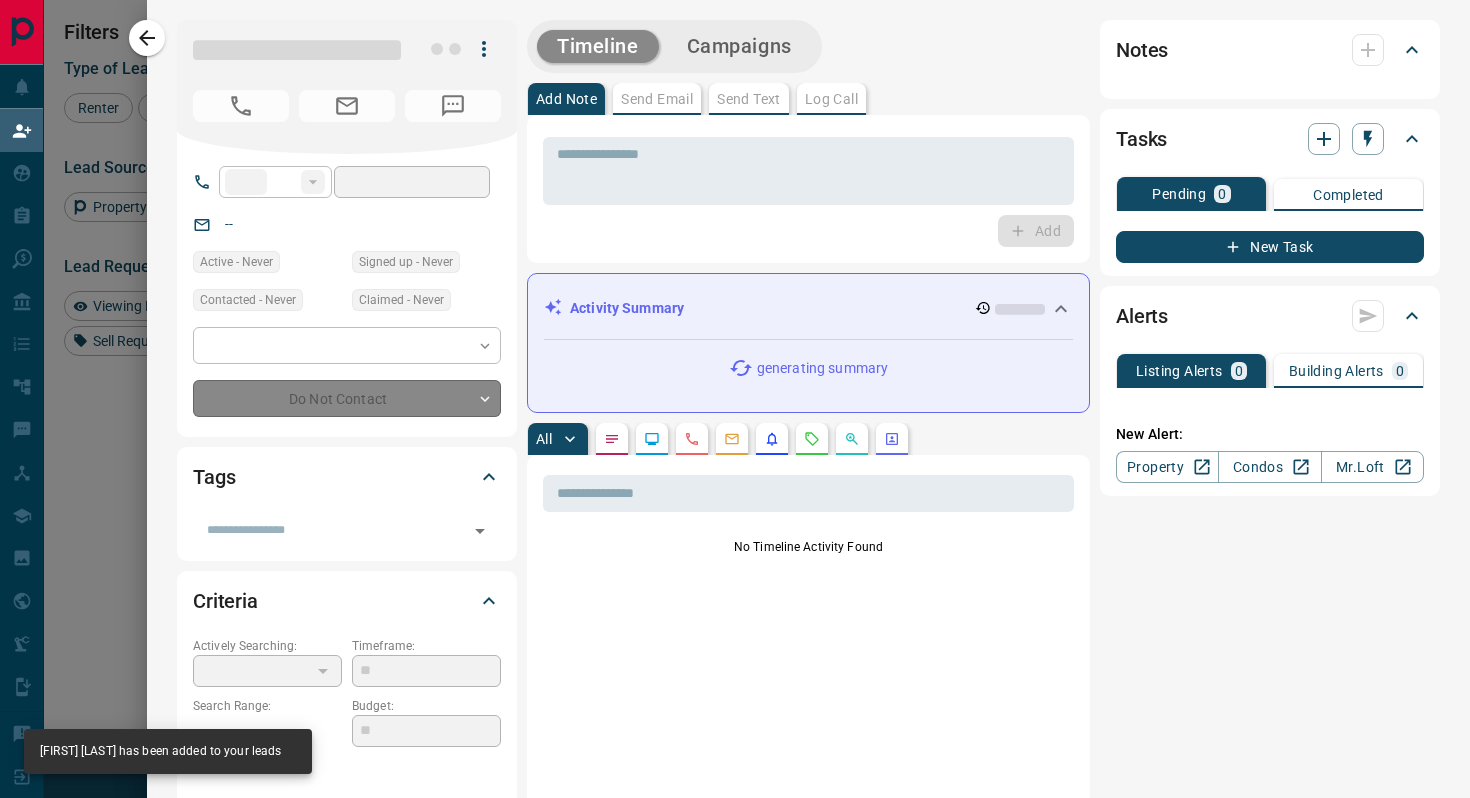 type on "**********" 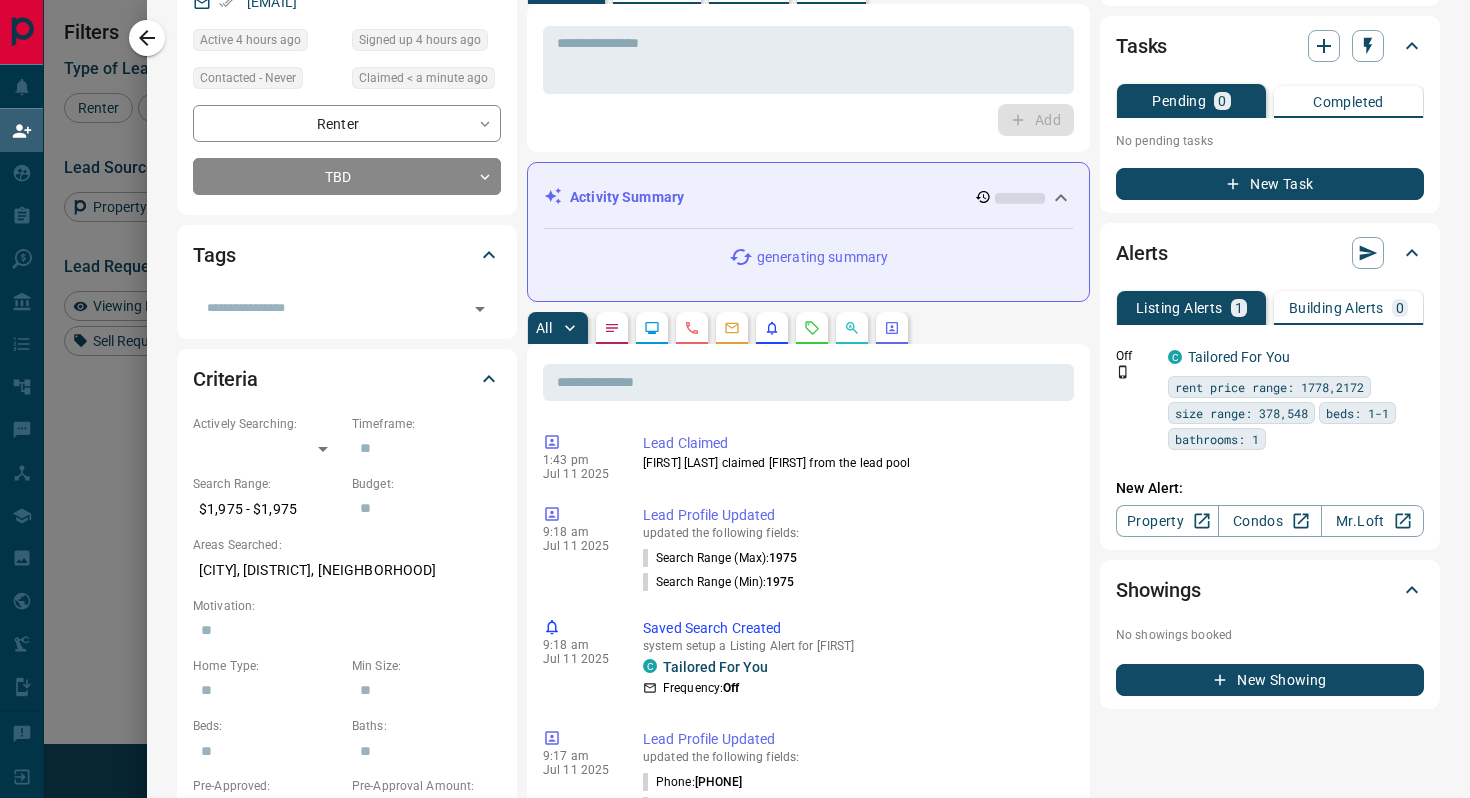 scroll, scrollTop: 0, scrollLeft: 0, axis: both 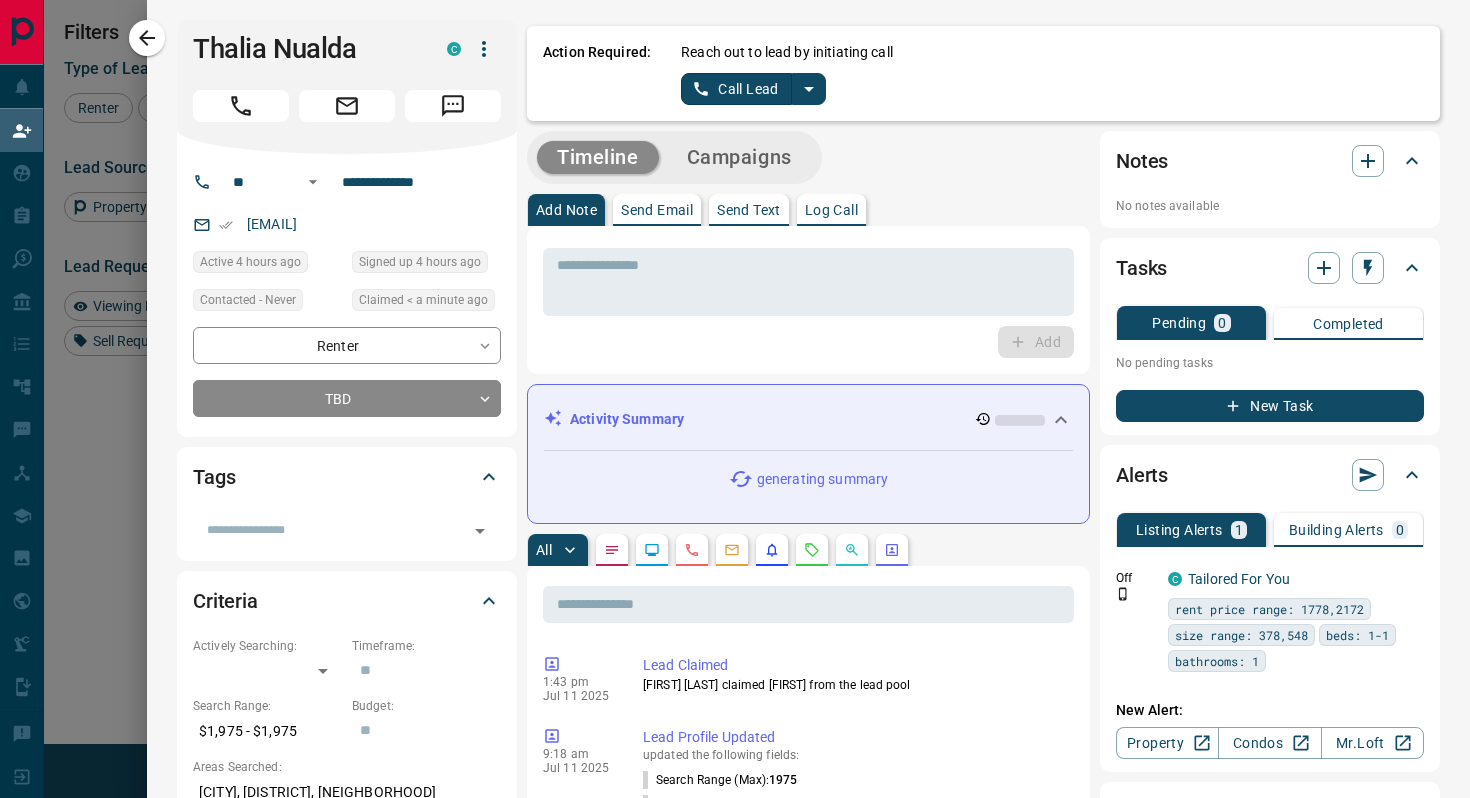 click 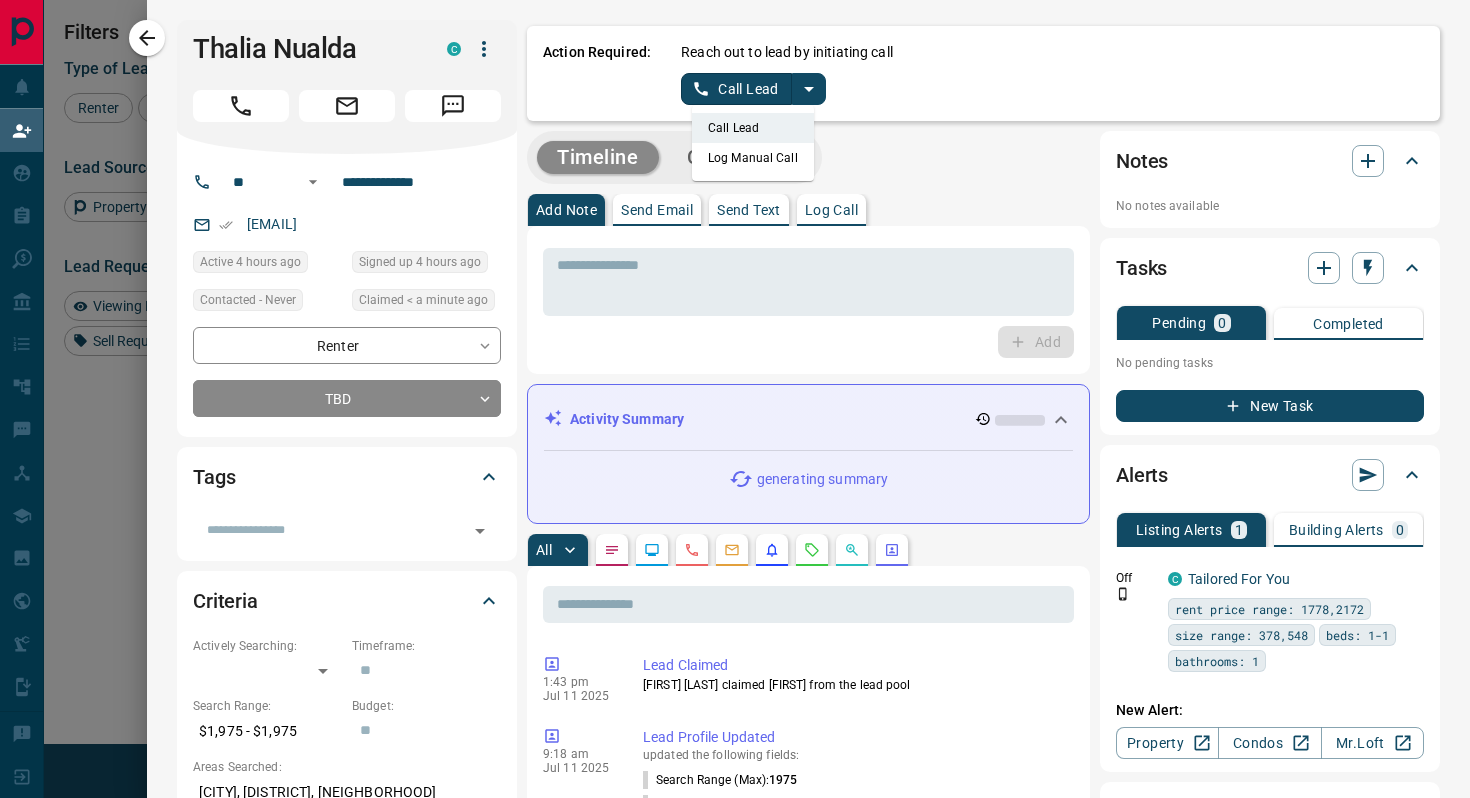 click on "Log Manual Call" at bounding box center [753, 158] 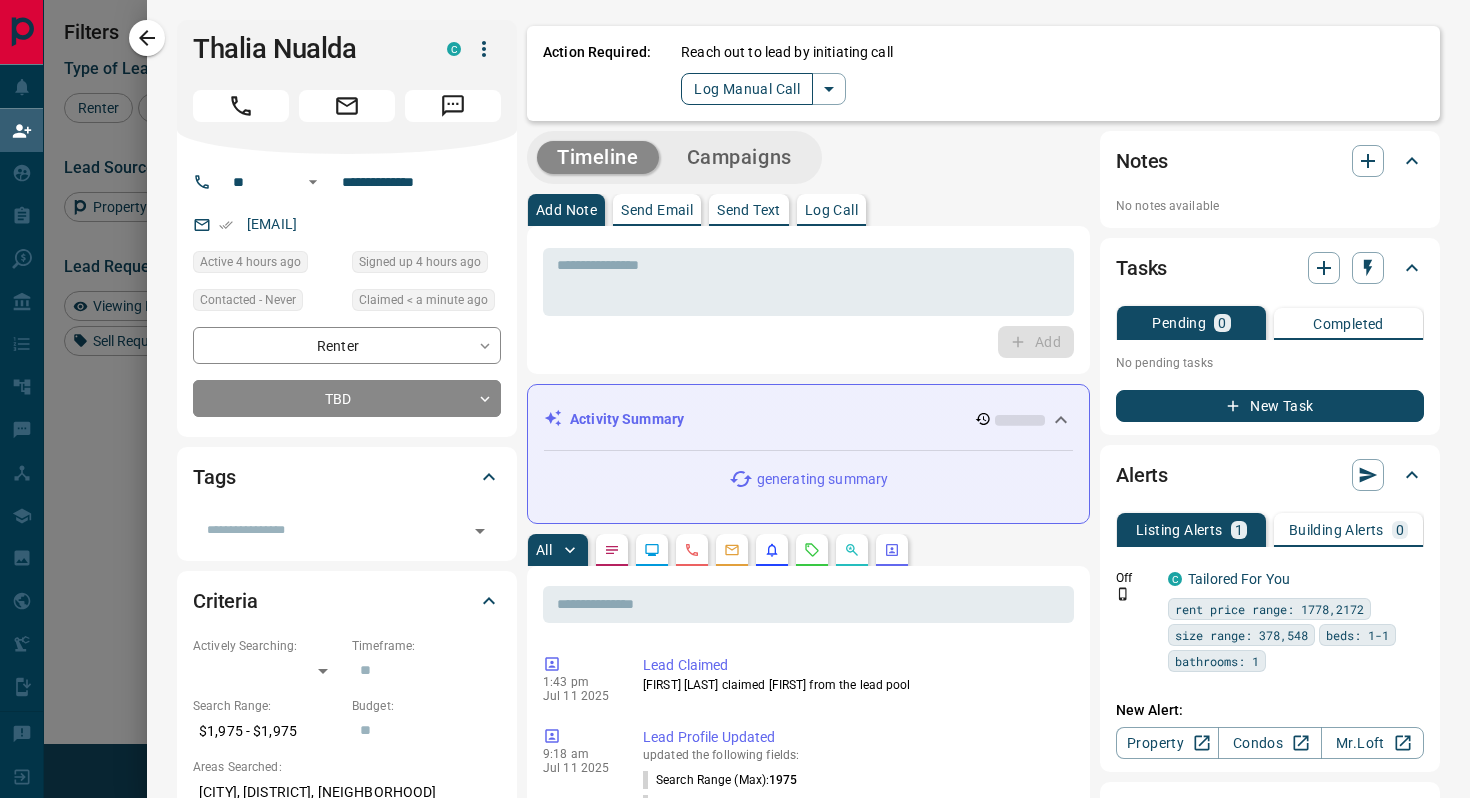 click on "Log Manual Call" at bounding box center [747, 89] 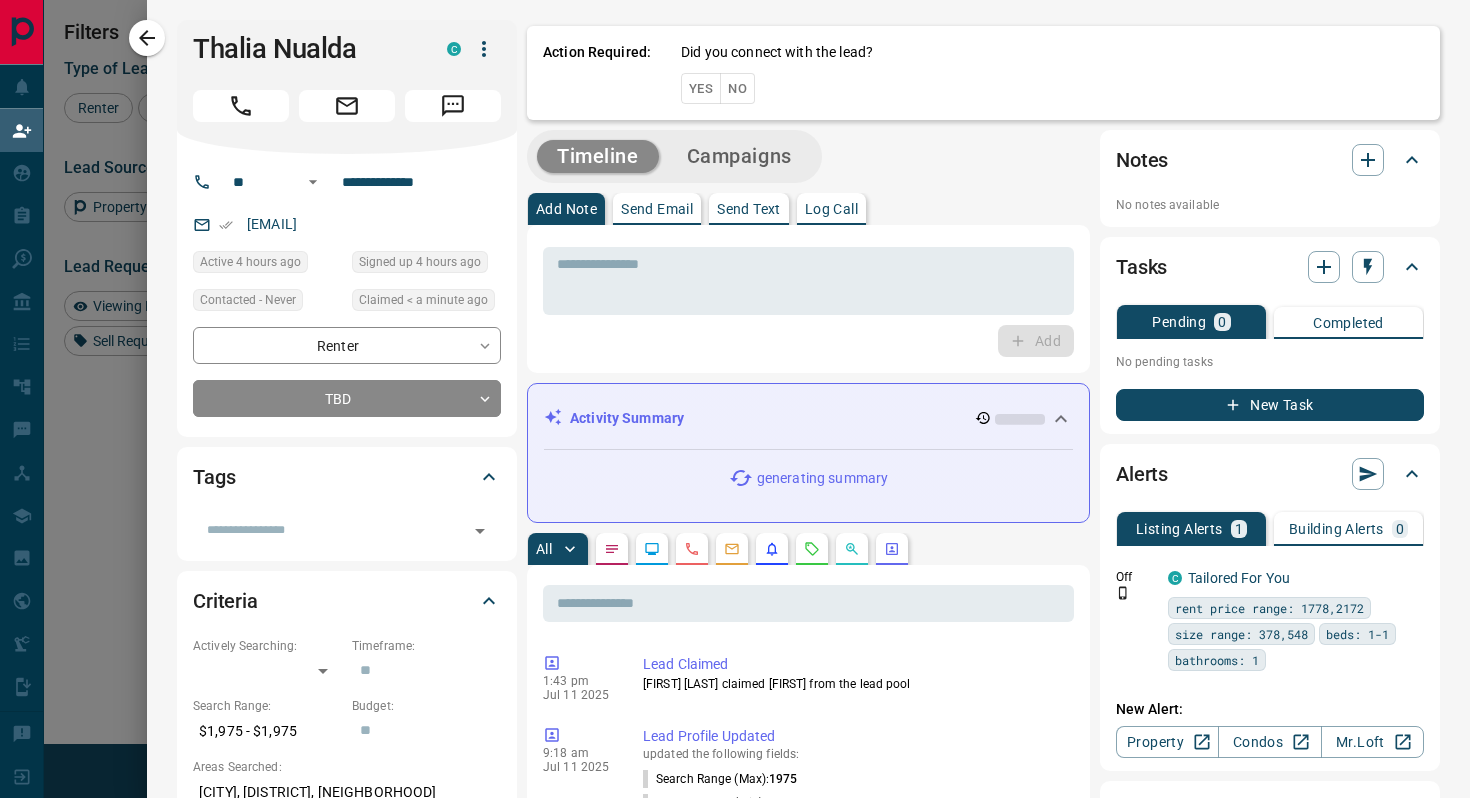 click on "Yes" at bounding box center (701, 88) 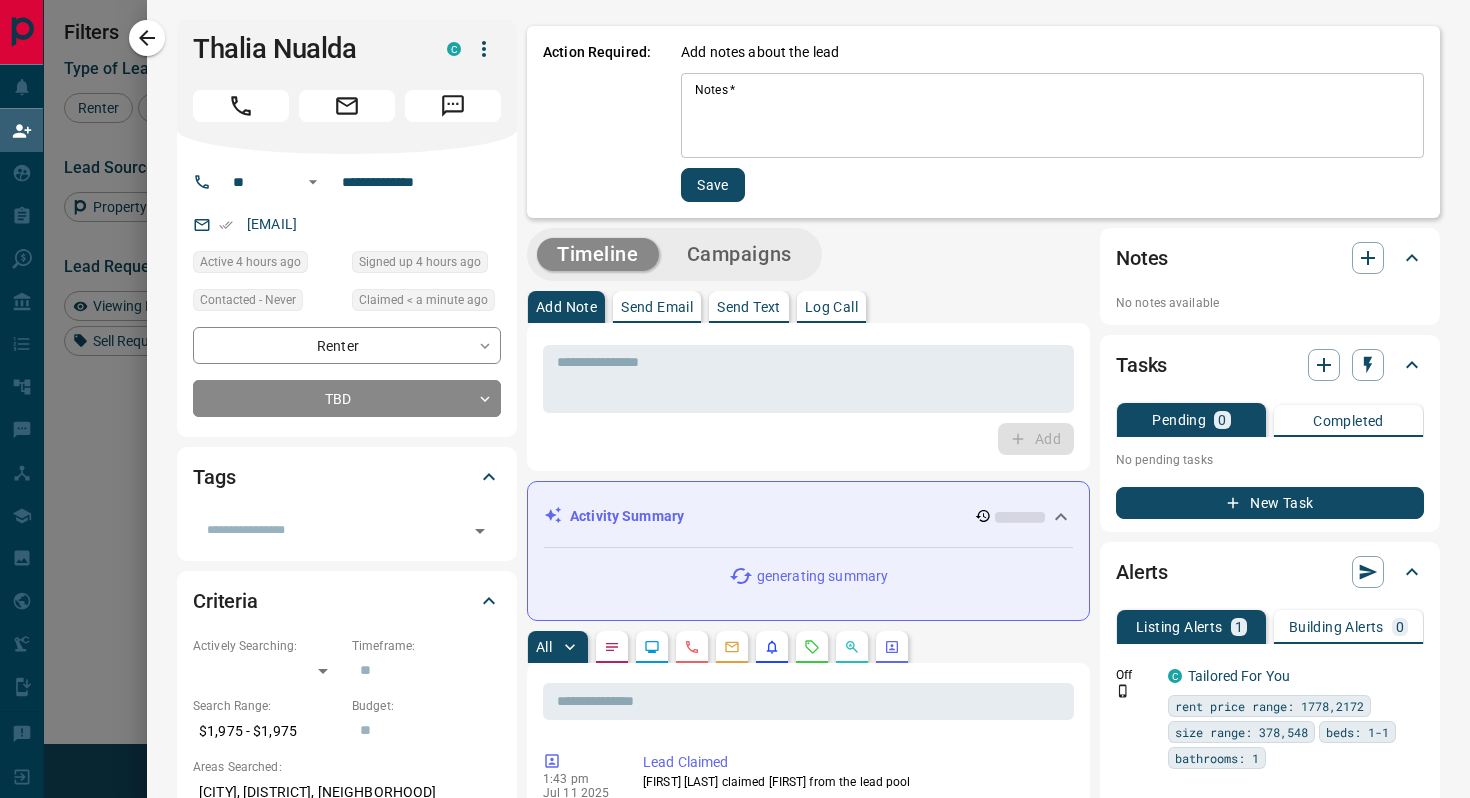click on "Notes   *" at bounding box center (1052, 116) 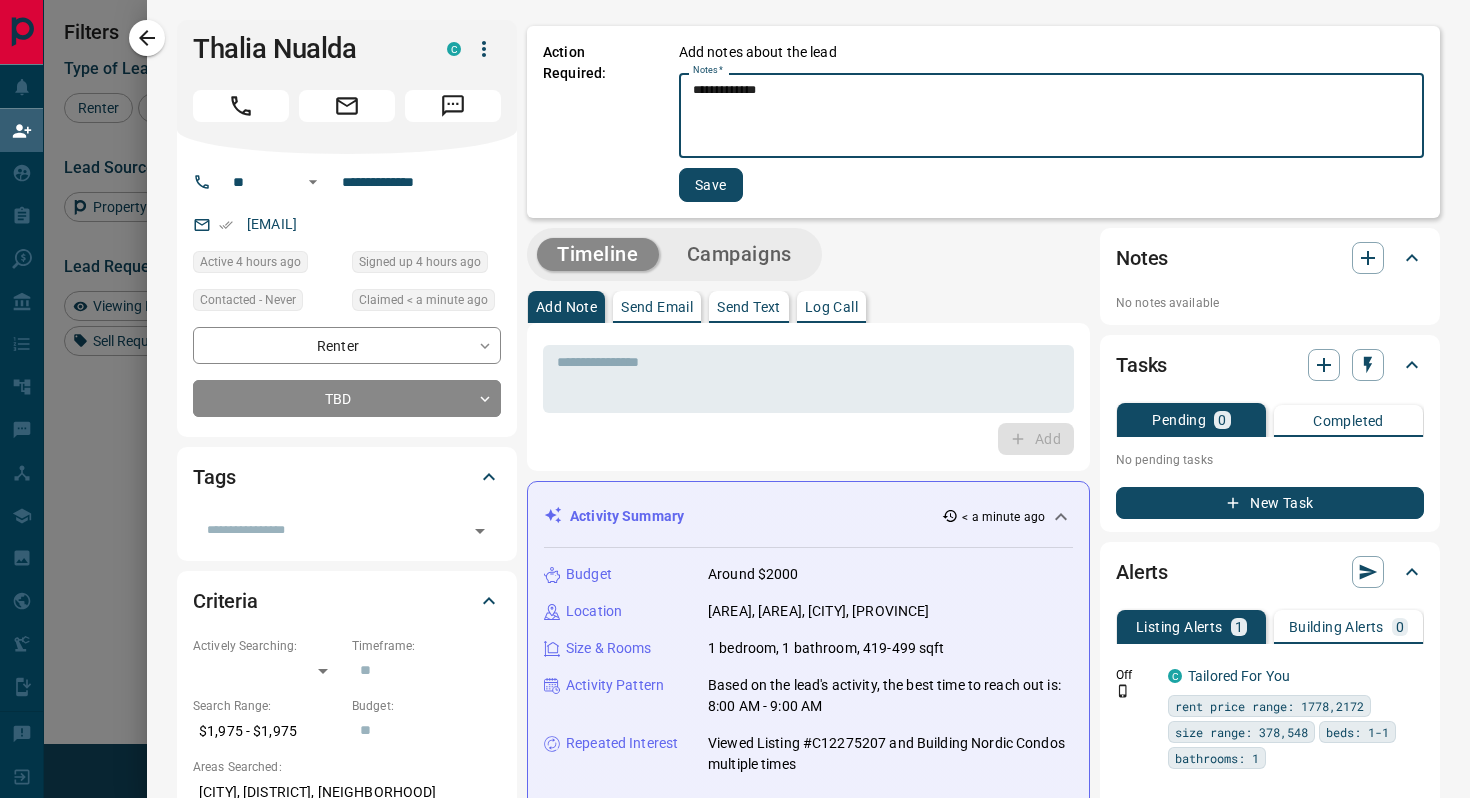 type on "**********" 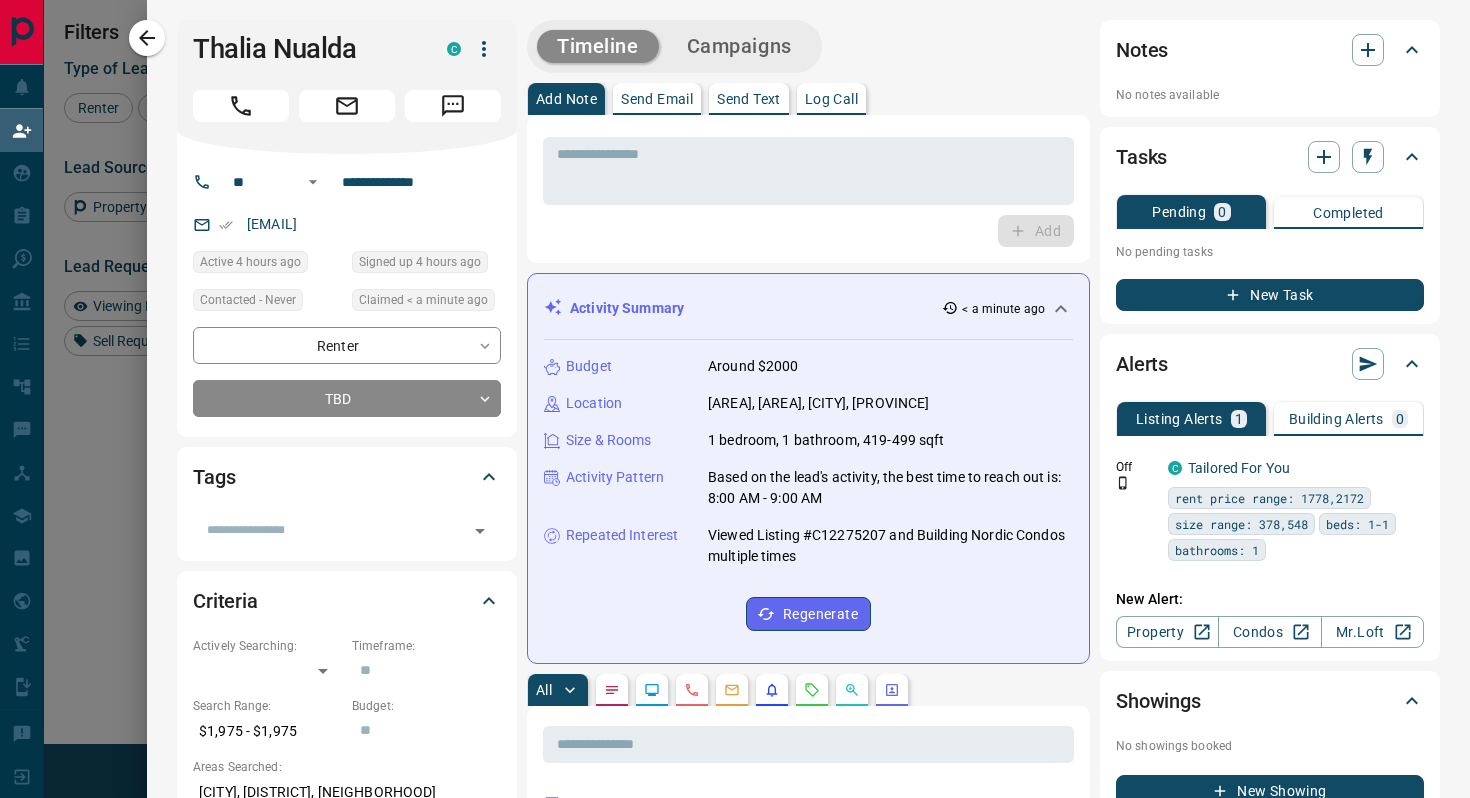 click on "Send Text" at bounding box center (749, 99) 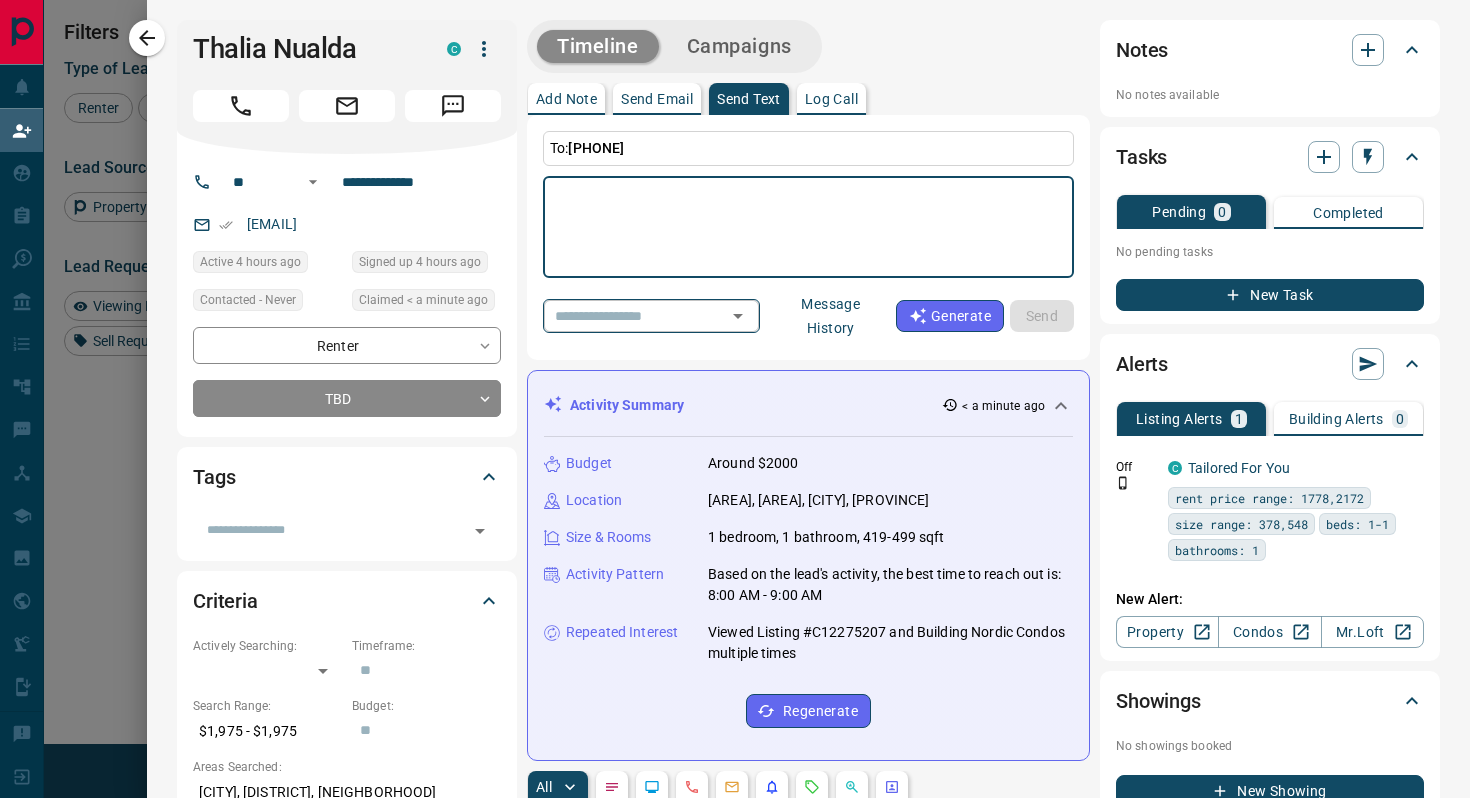 click at bounding box center [623, 315] 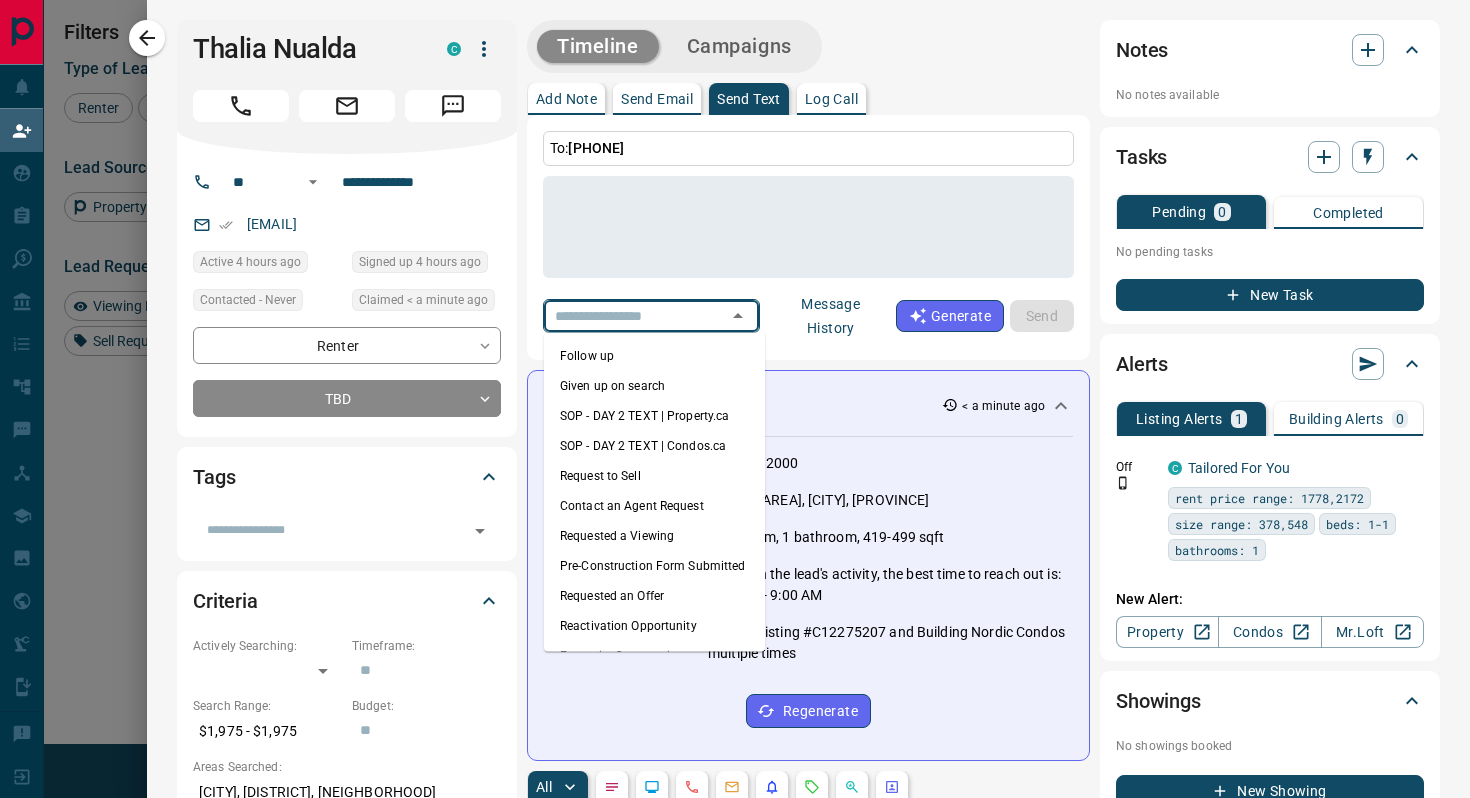 scroll, scrollTop: 237, scrollLeft: 0, axis: vertical 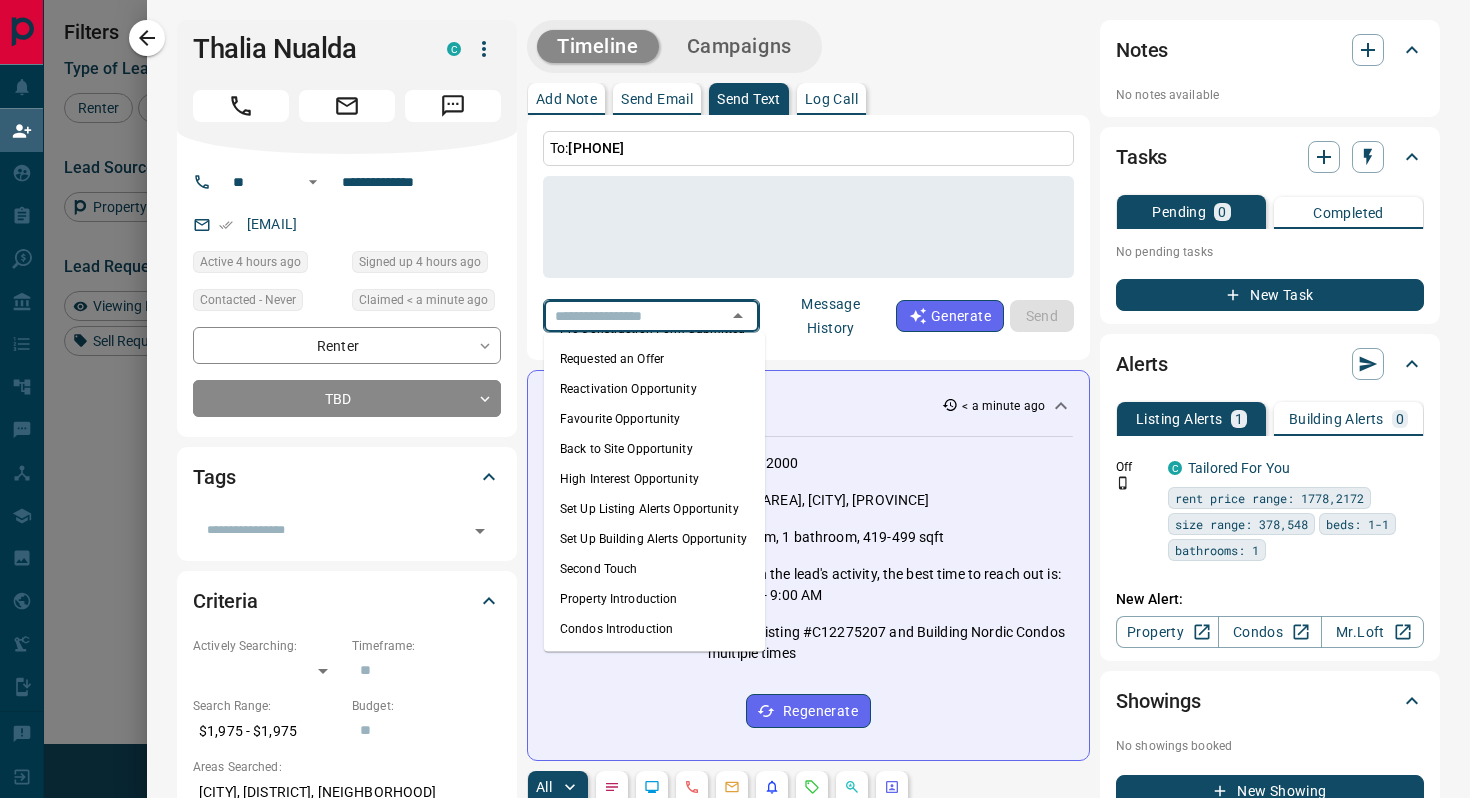 click on "Condos Introduction" at bounding box center [654, 629] 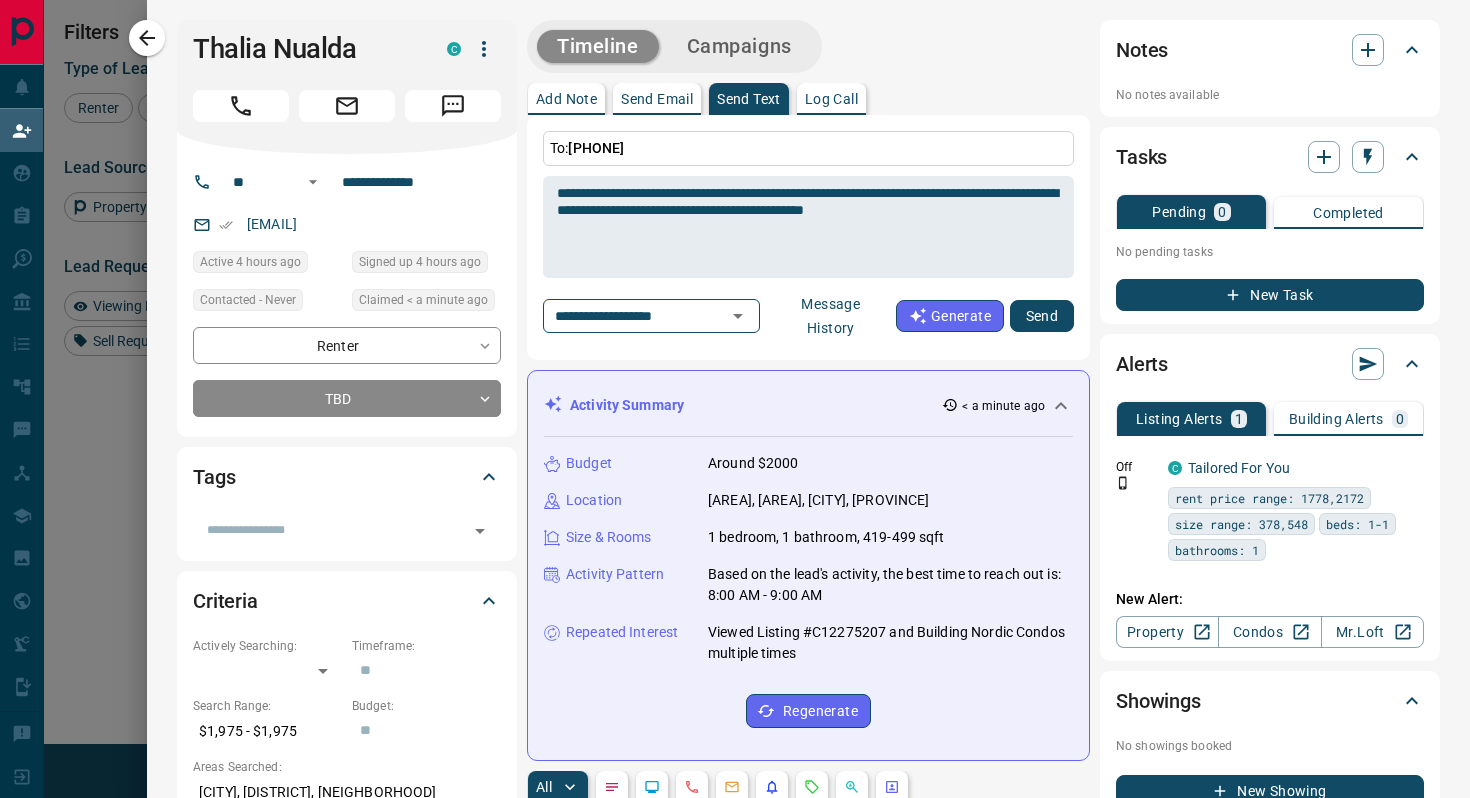click on "Send" at bounding box center [1042, 316] 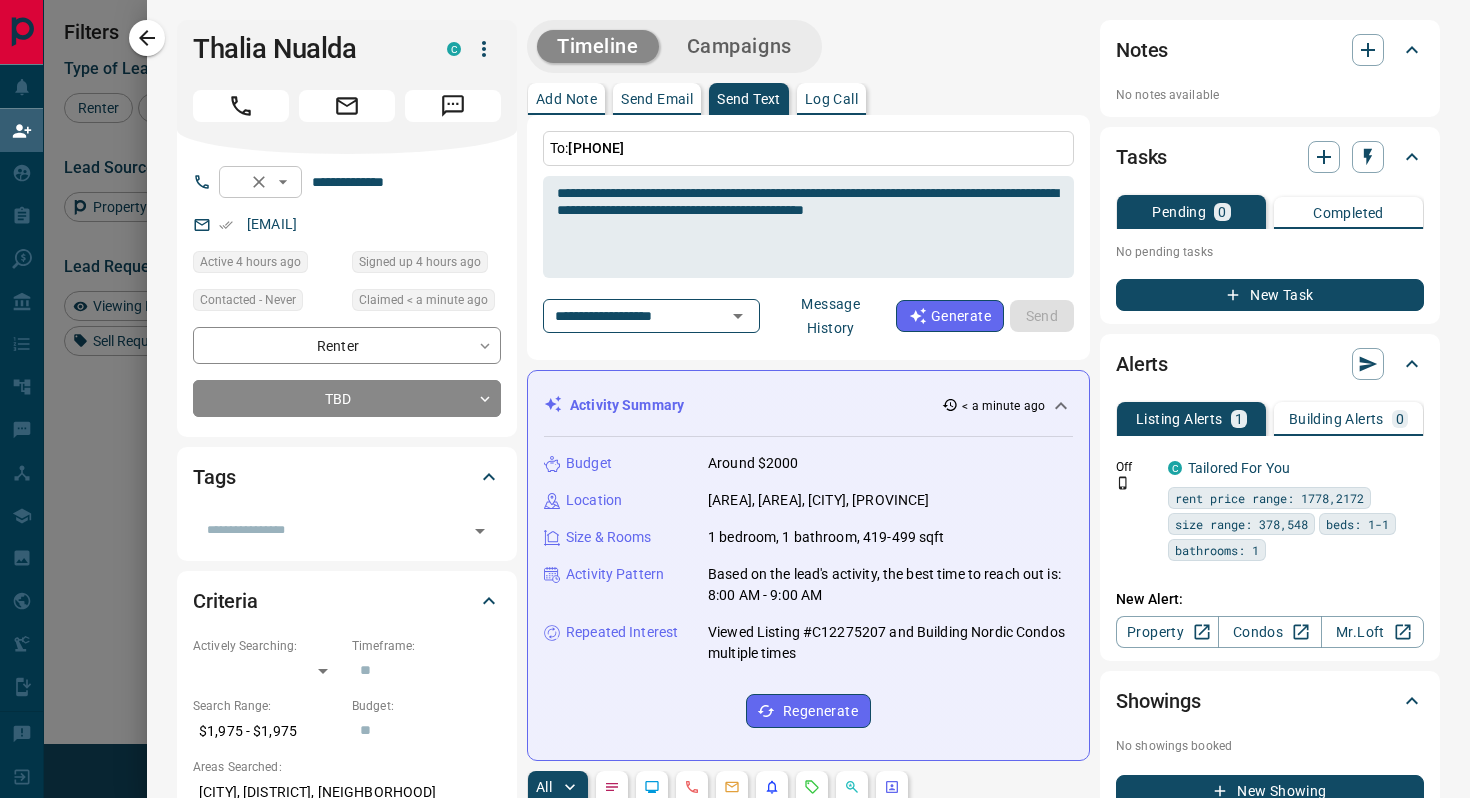 type 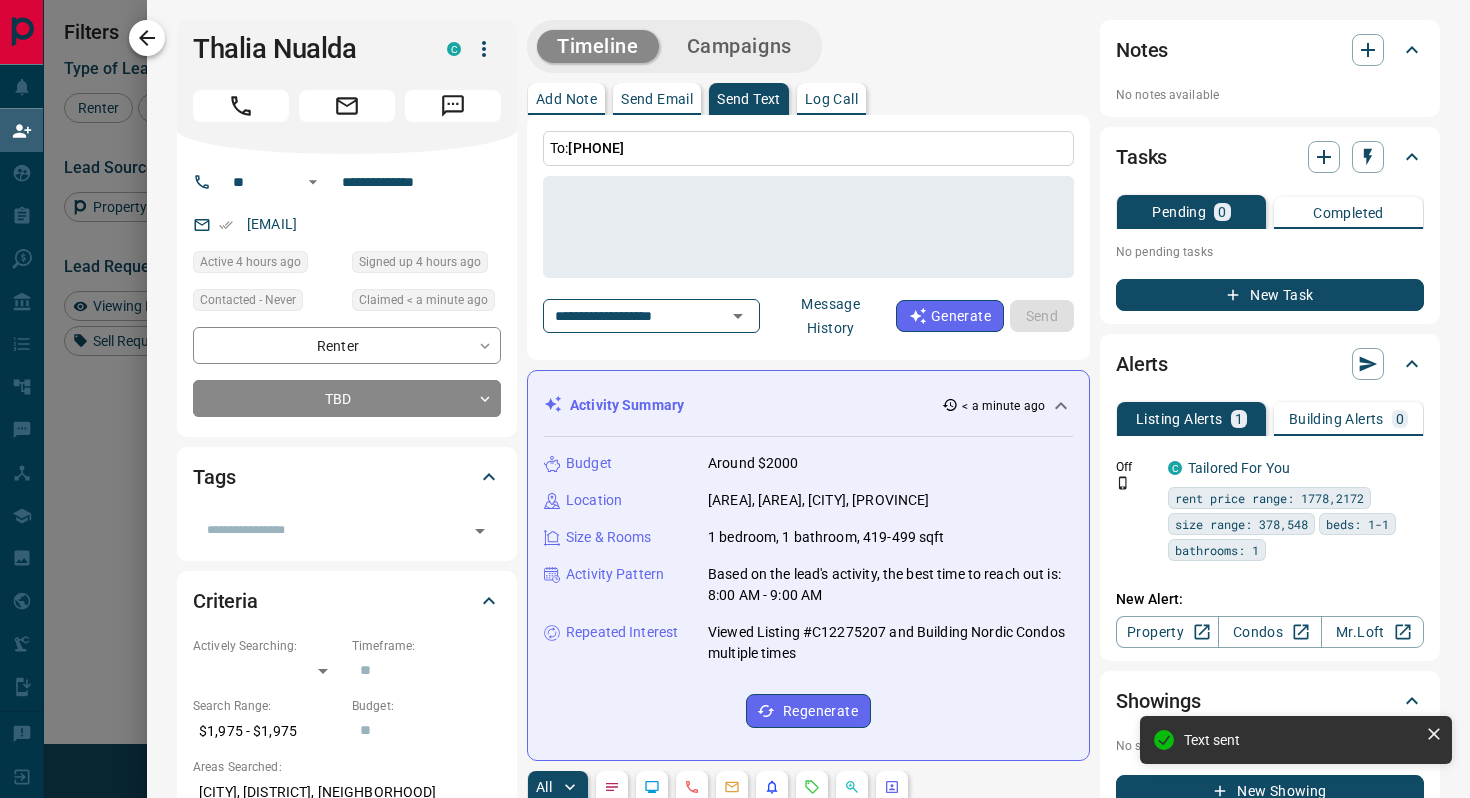click 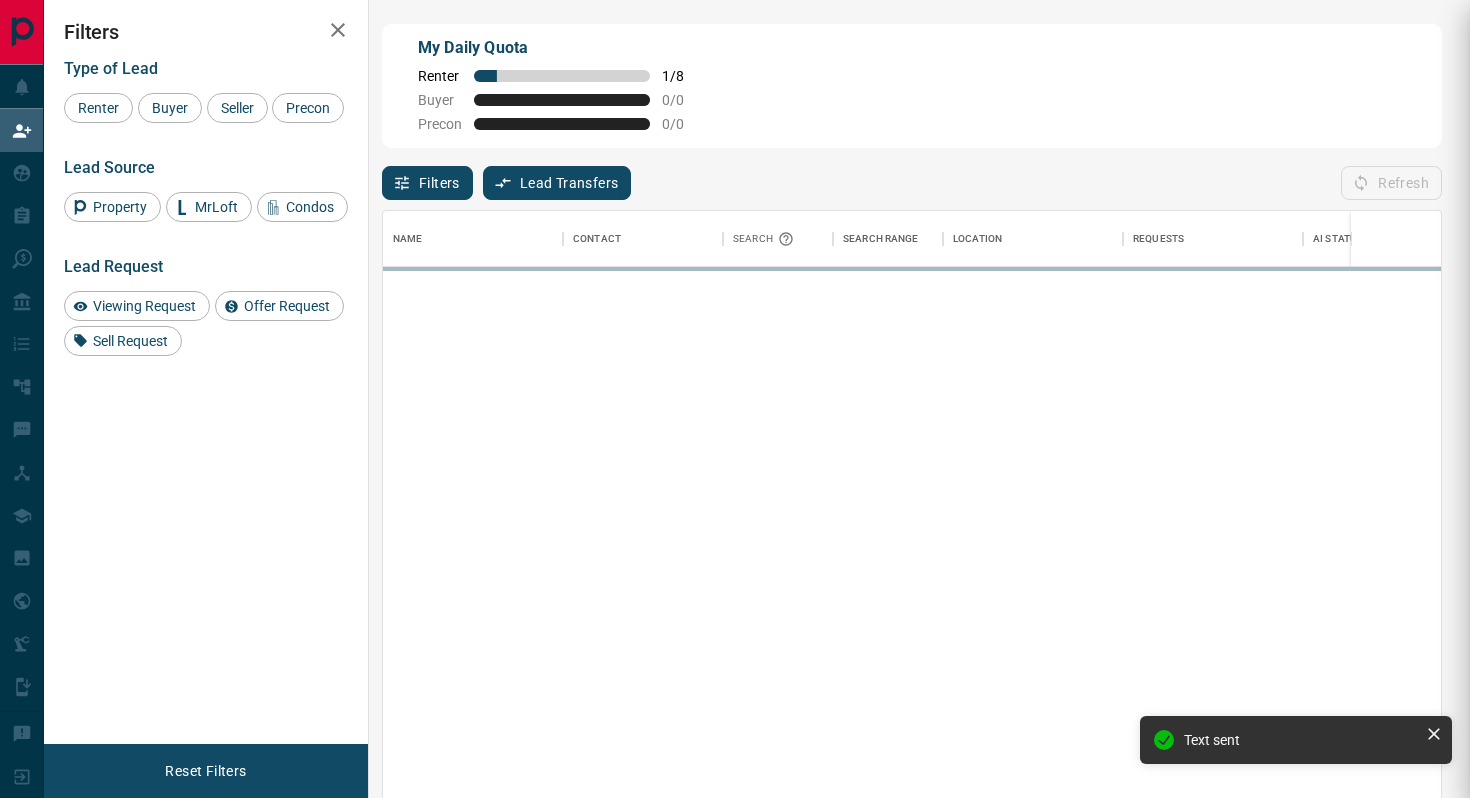 scroll, scrollTop: 0, scrollLeft: 1, axis: horizontal 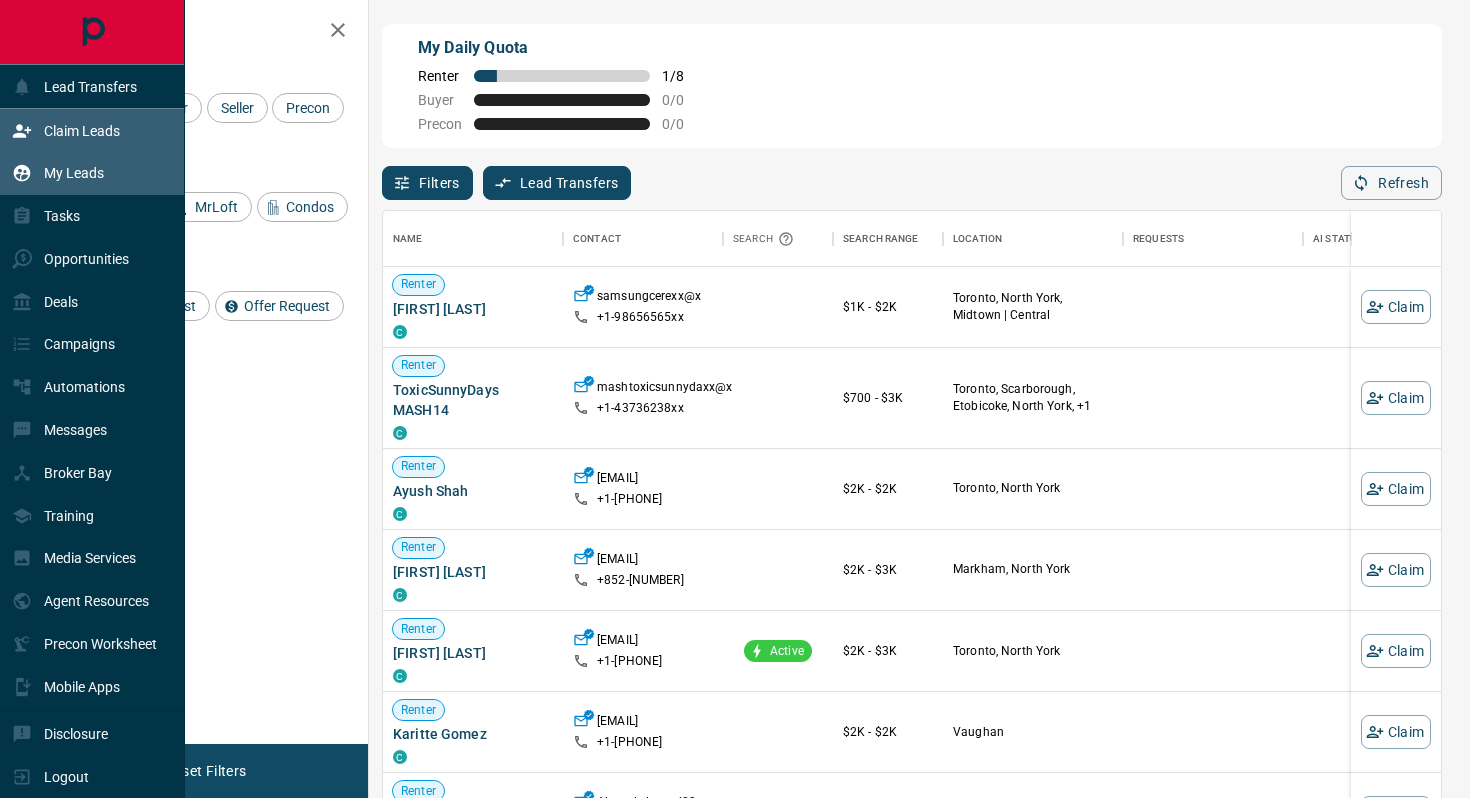 click on "My Leads" at bounding box center (74, 173) 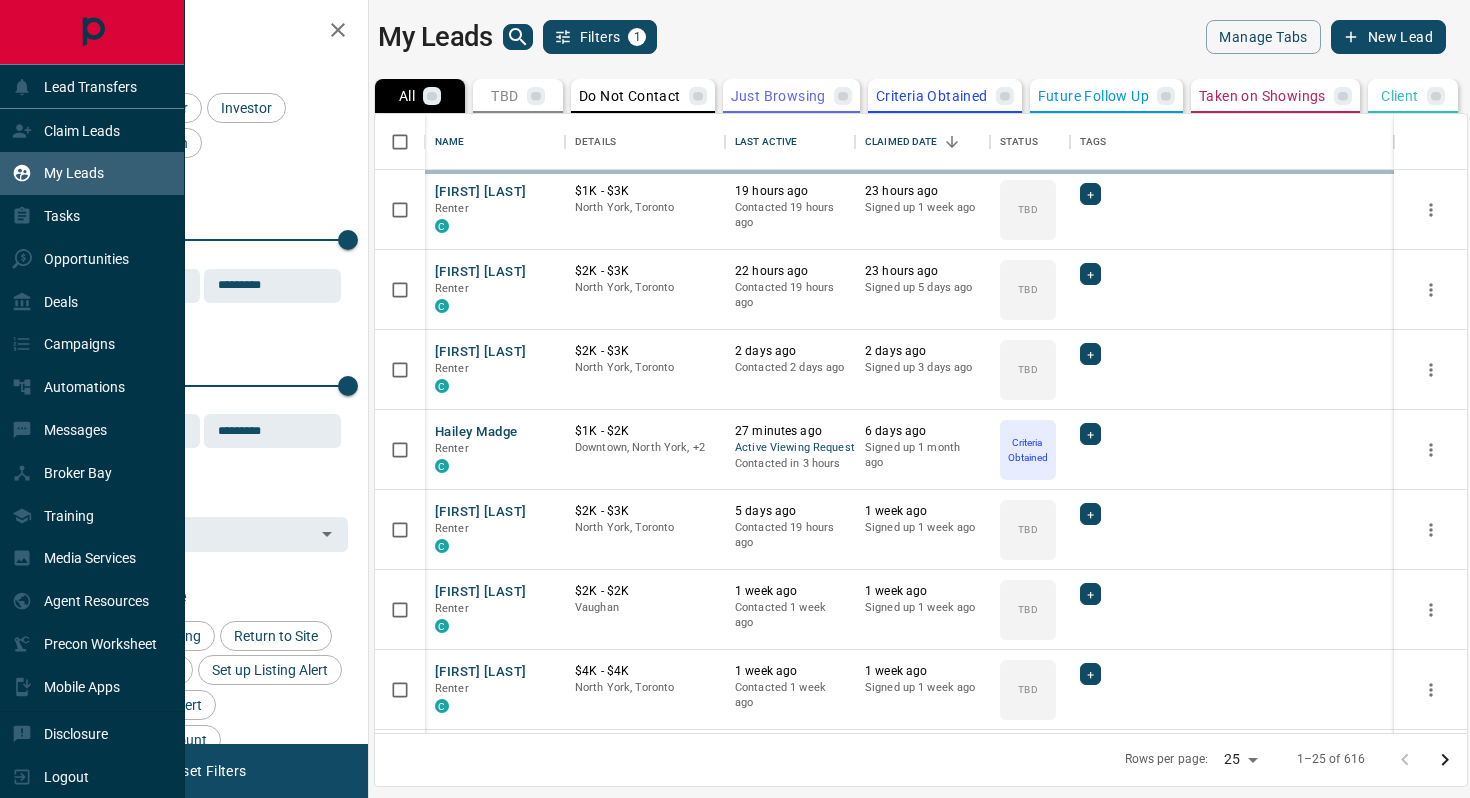 scroll, scrollTop: 1, scrollLeft: 1, axis: both 